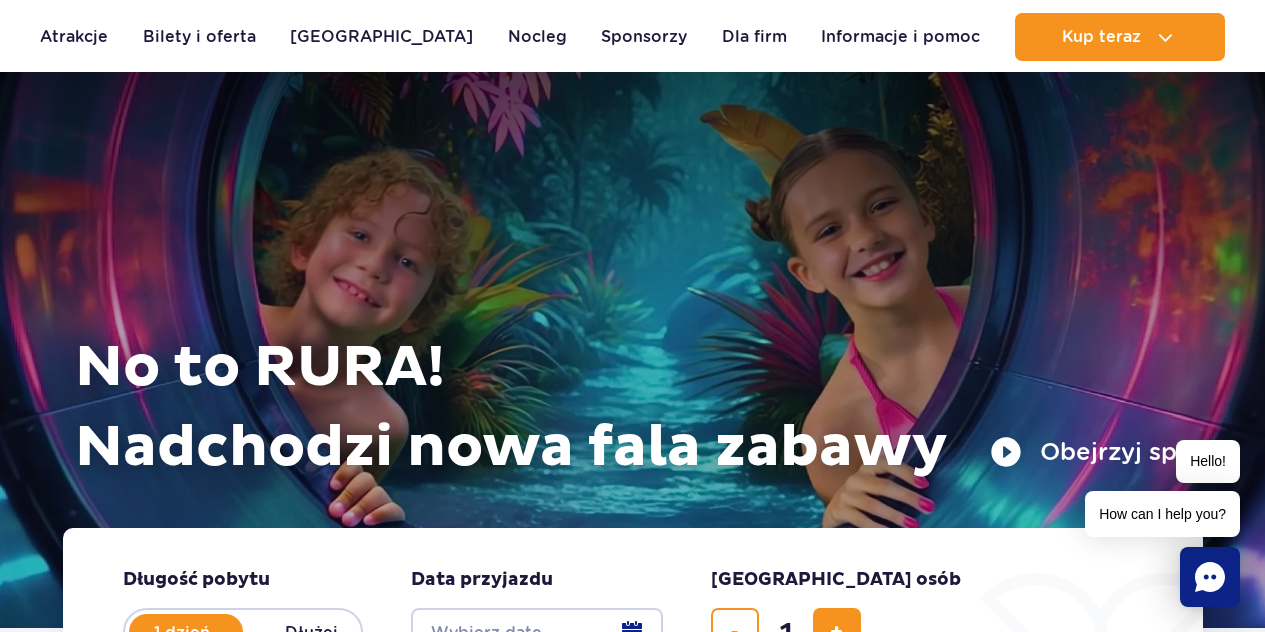 scroll, scrollTop: 84, scrollLeft: 0, axis: vertical 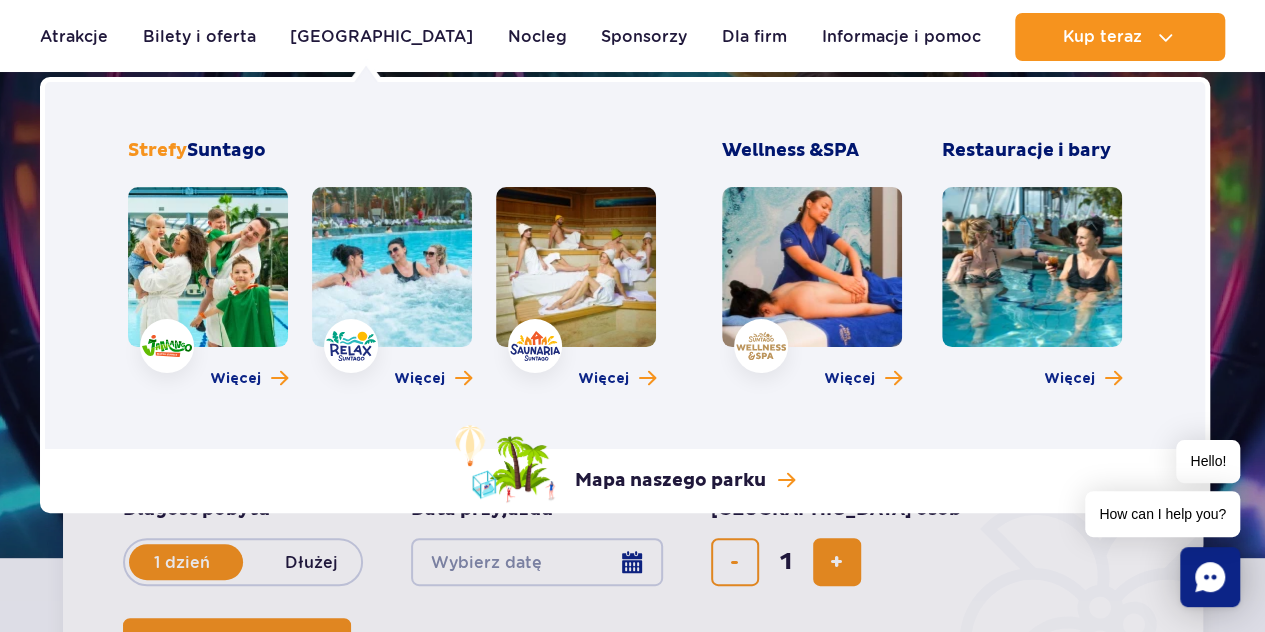 click at bounding box center (208, 267) 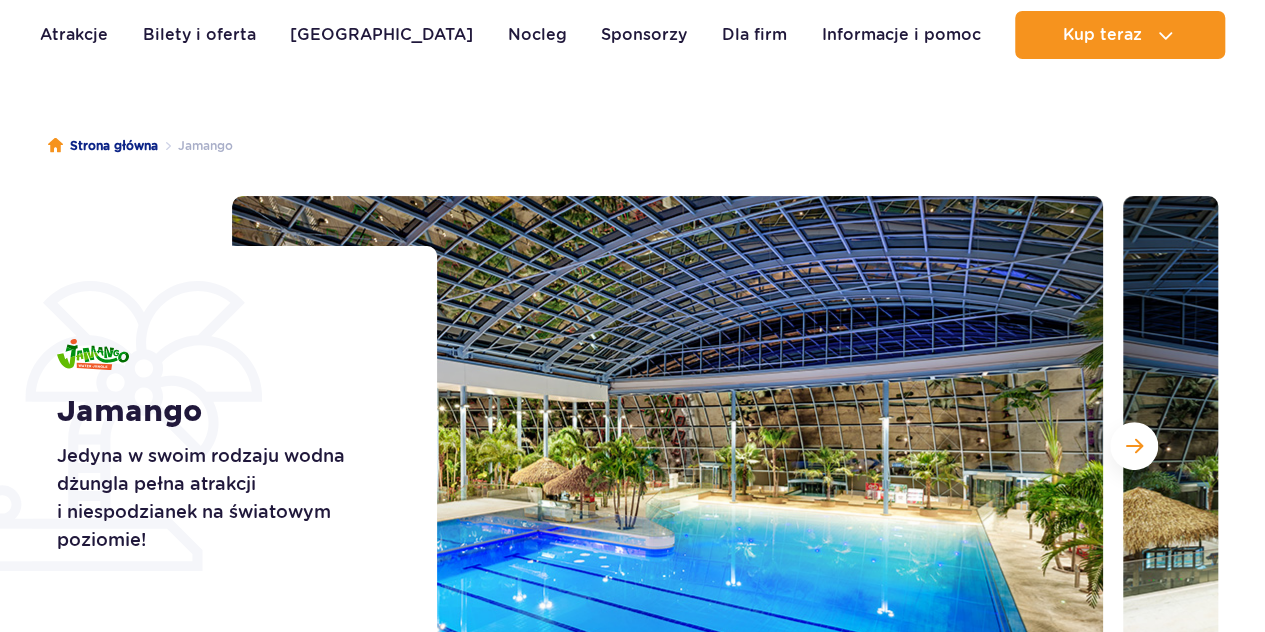 scroll, scrollTop: 203, scrollLeft: 0, axis: vertical 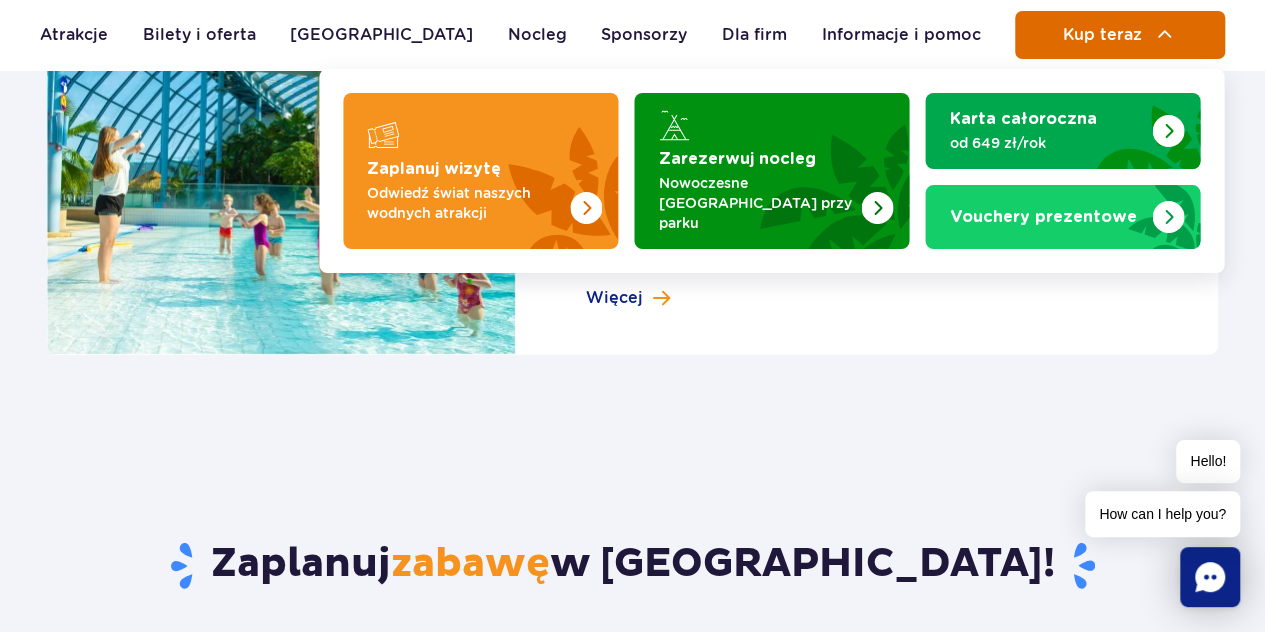 click on "Kup teraz" at bounding box center [1120, 35] 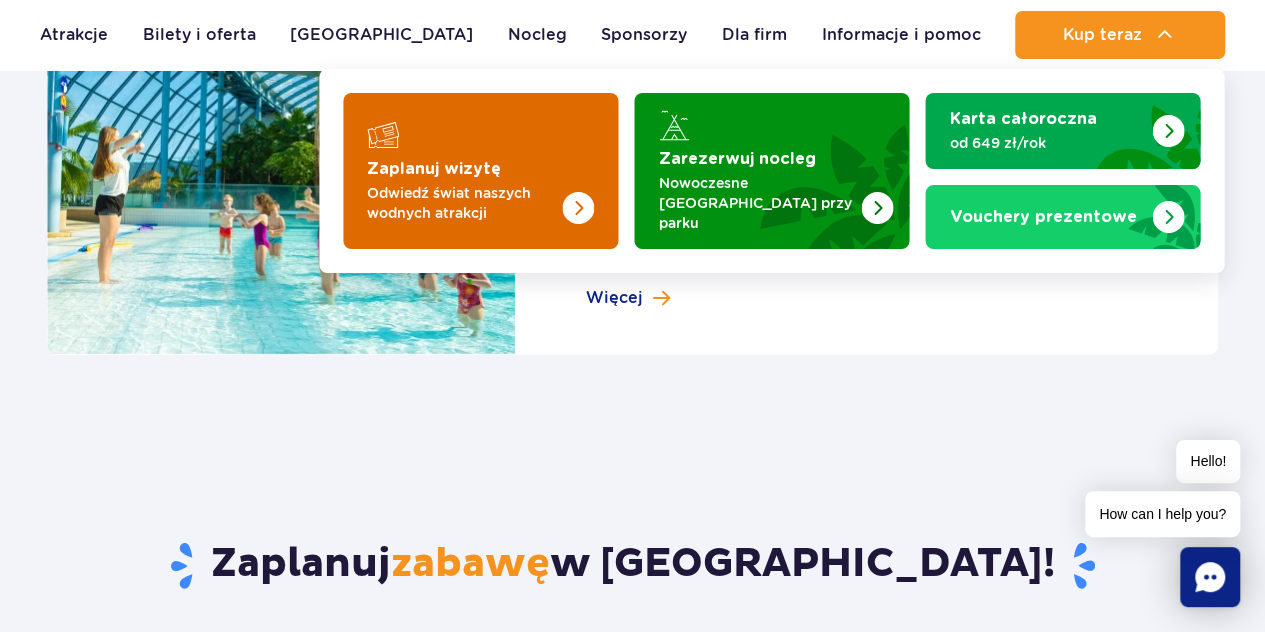 click at bounding box center [480, 171] 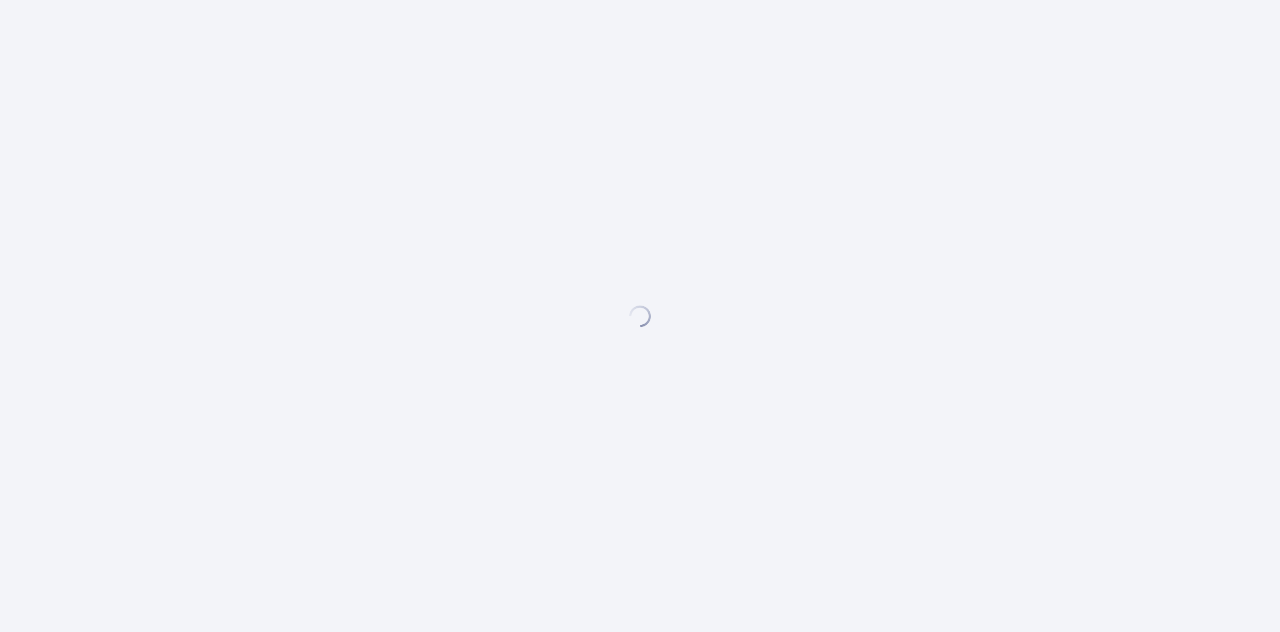 scroll, scrollTop: 0, scrollLeft: 0, axis: both 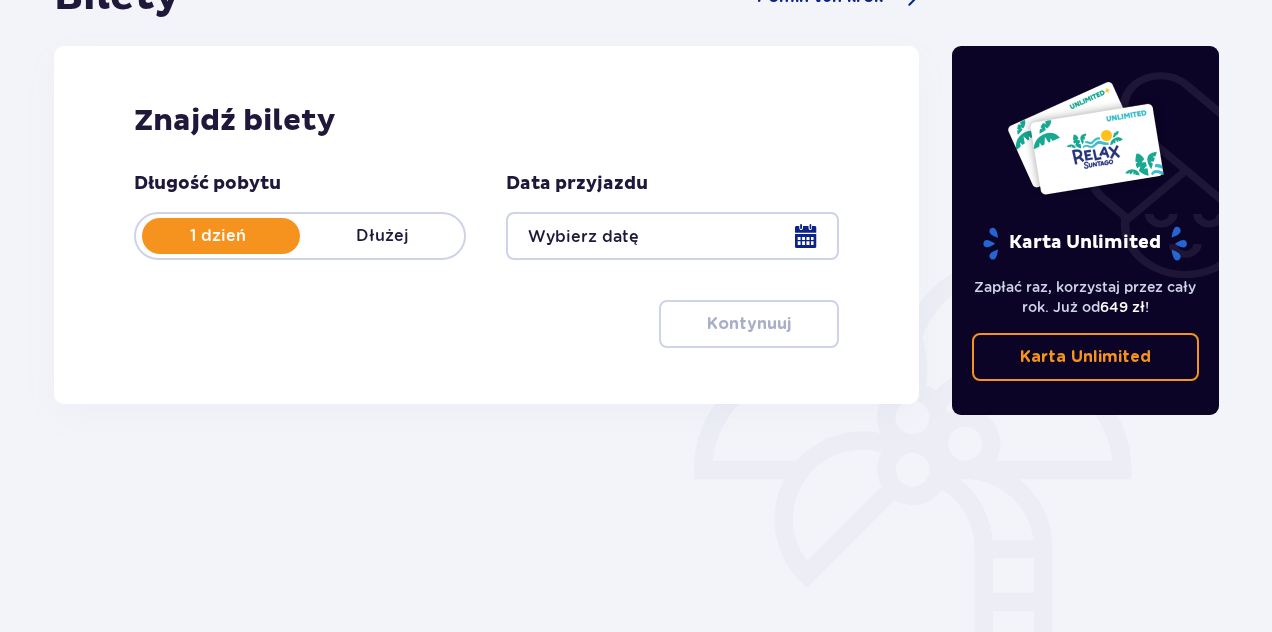 click at bounding box center [672, 236] 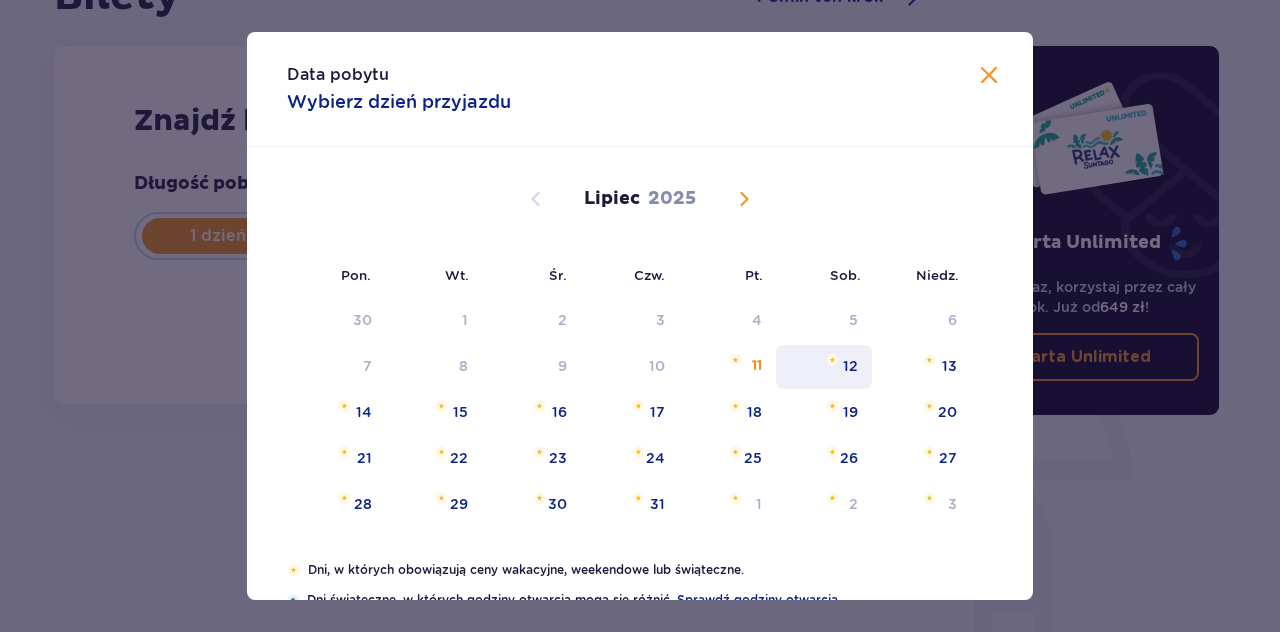 click on "12" at bounding box center [850, 366] 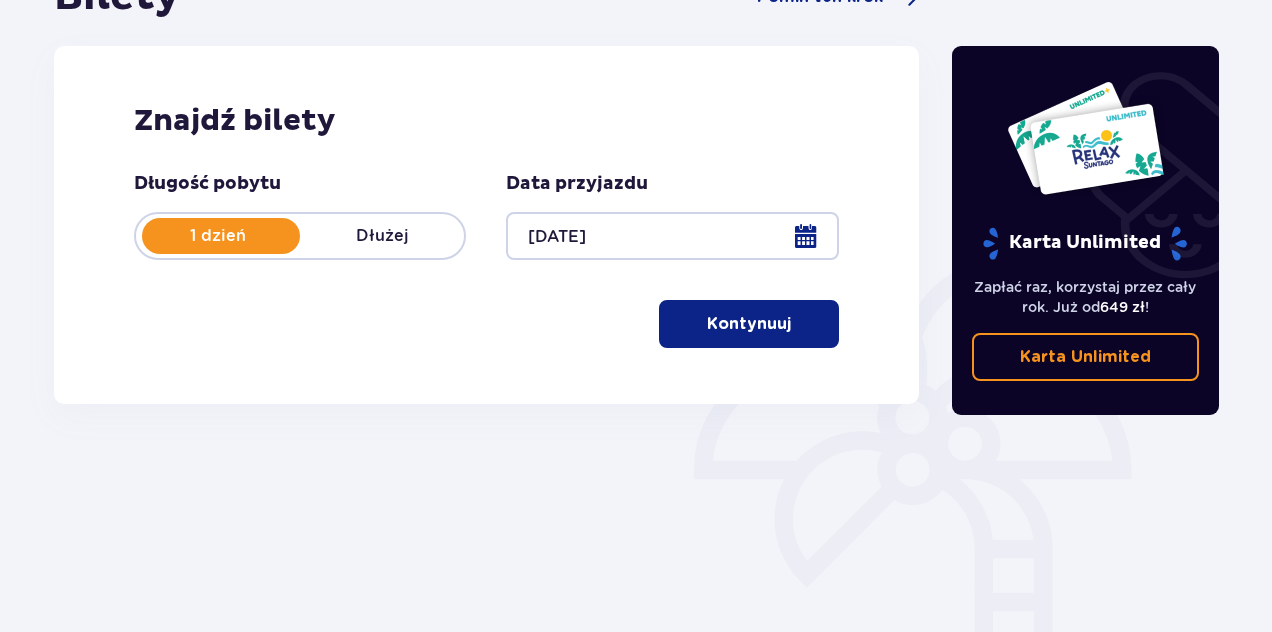 click on "Kontynuuj" at bounding box center [749, 324] 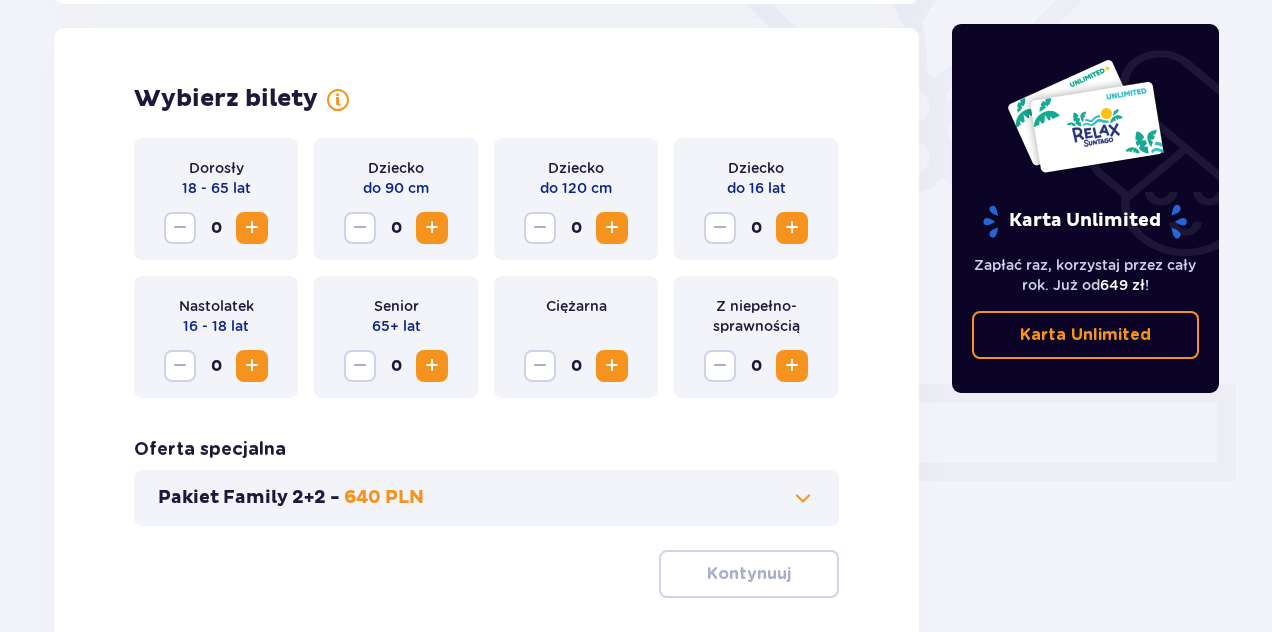 scroll, scrollTop: 556, scrollLeft: 0, axis: vertical 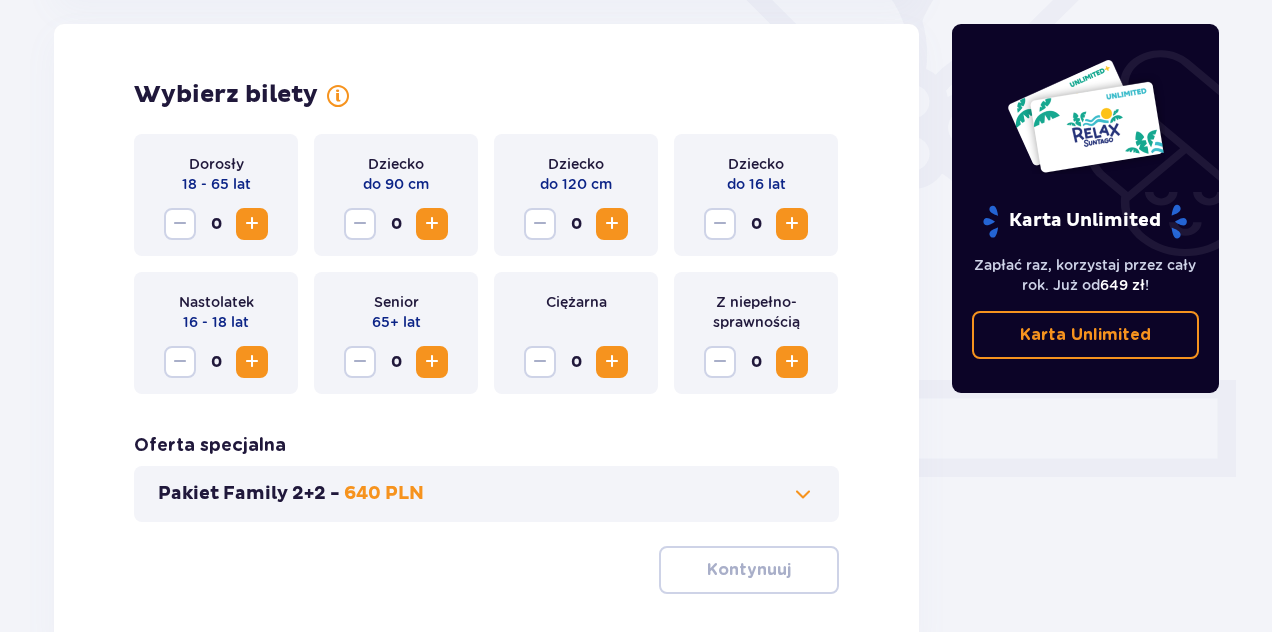 click at bounding box center [252, 224] 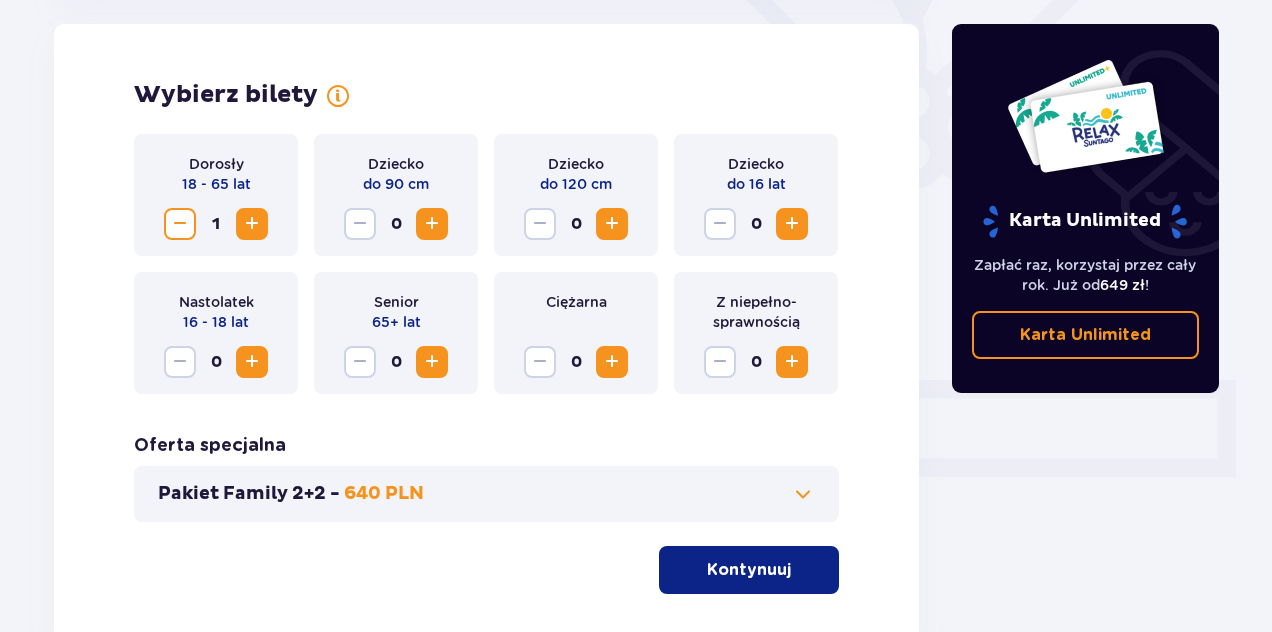 click at bounding box center (252, 362) 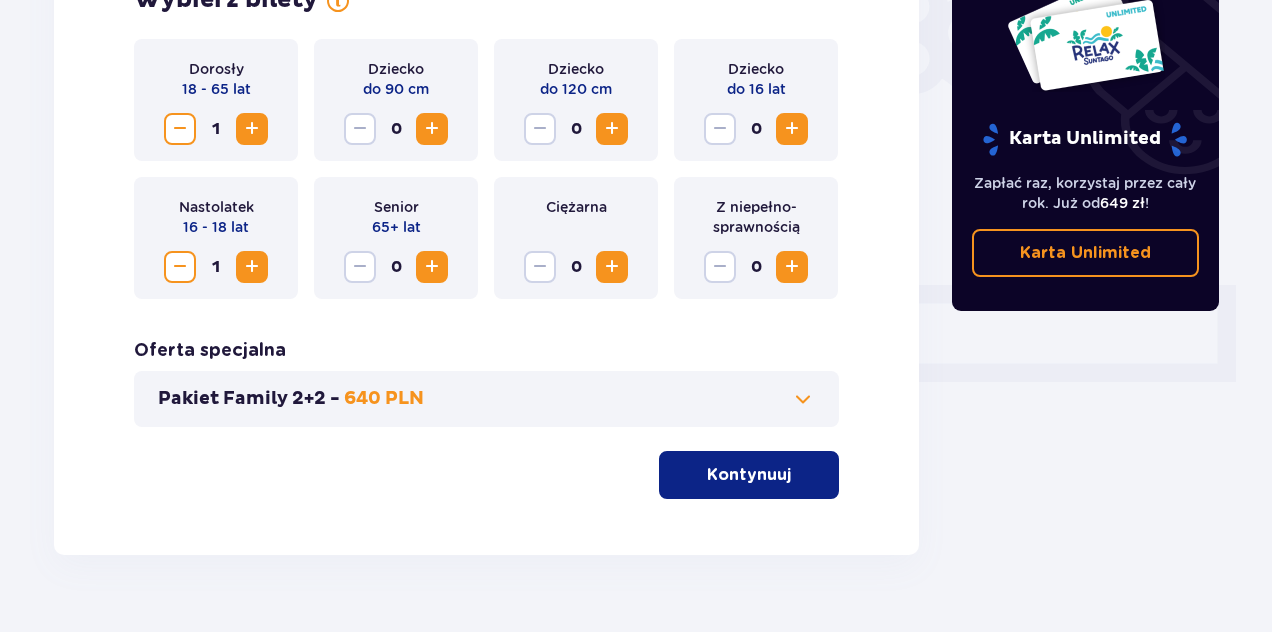 scroll, scrollTop: 654, scrollLeft: 0, axis: vertical 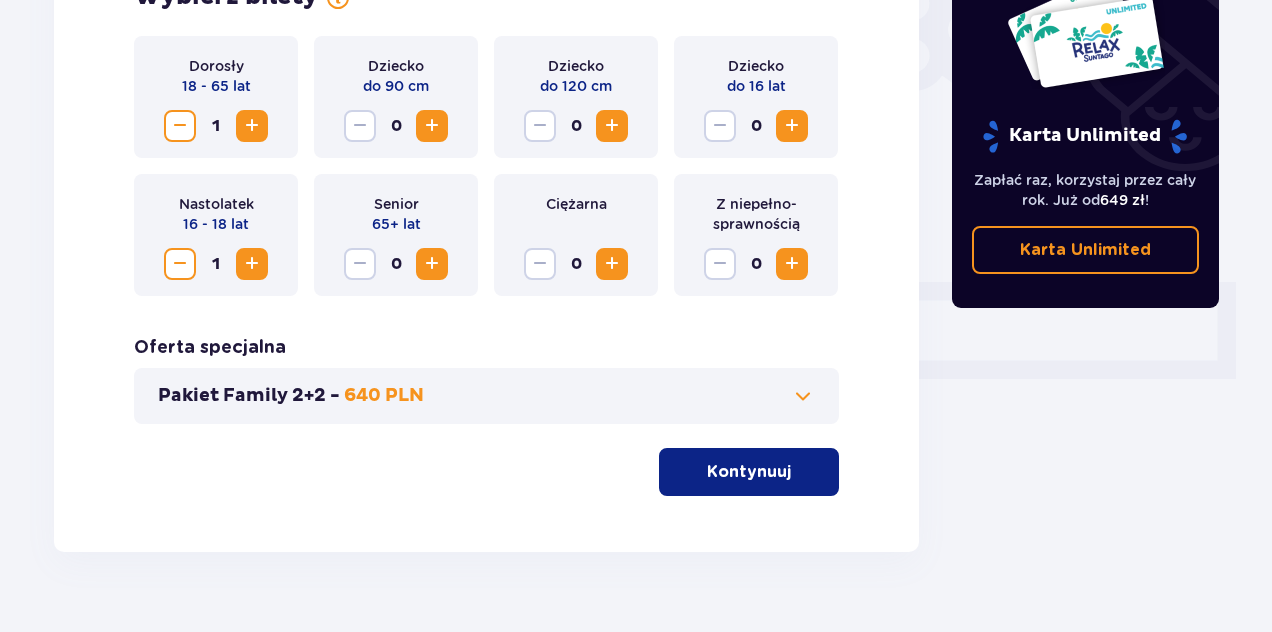 click on "Kontynuuj" at bounding box center [749, 472] 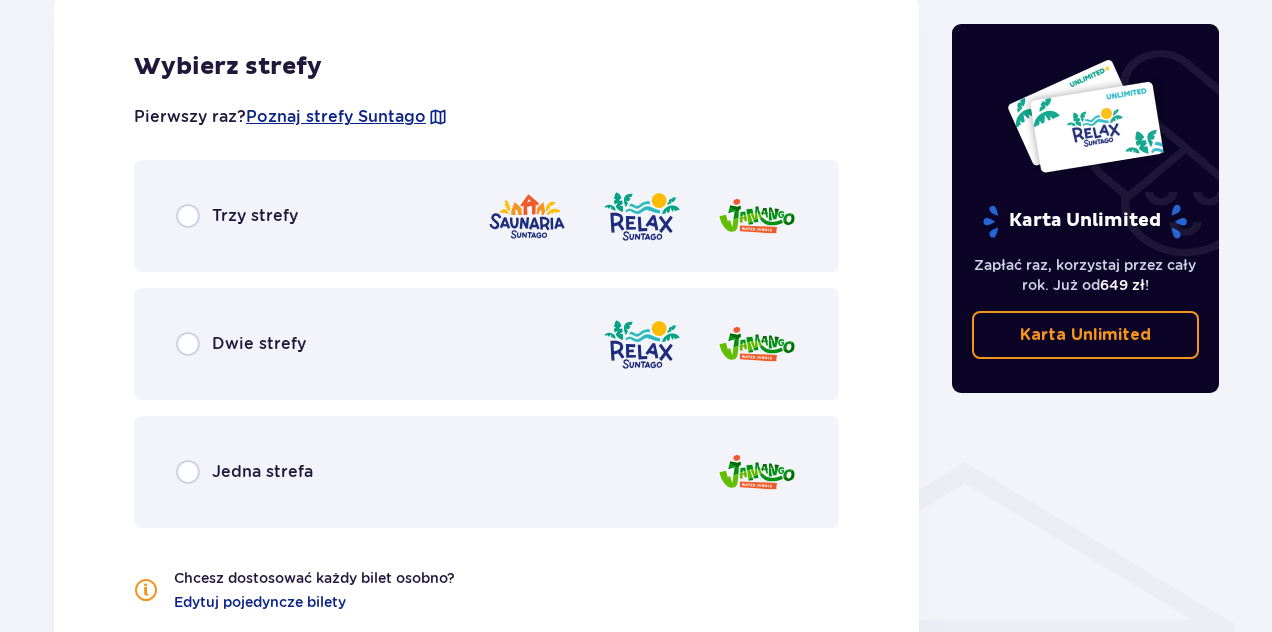 scroll, scrollTop: 1180, scrollLeft: 0, axis: vertical 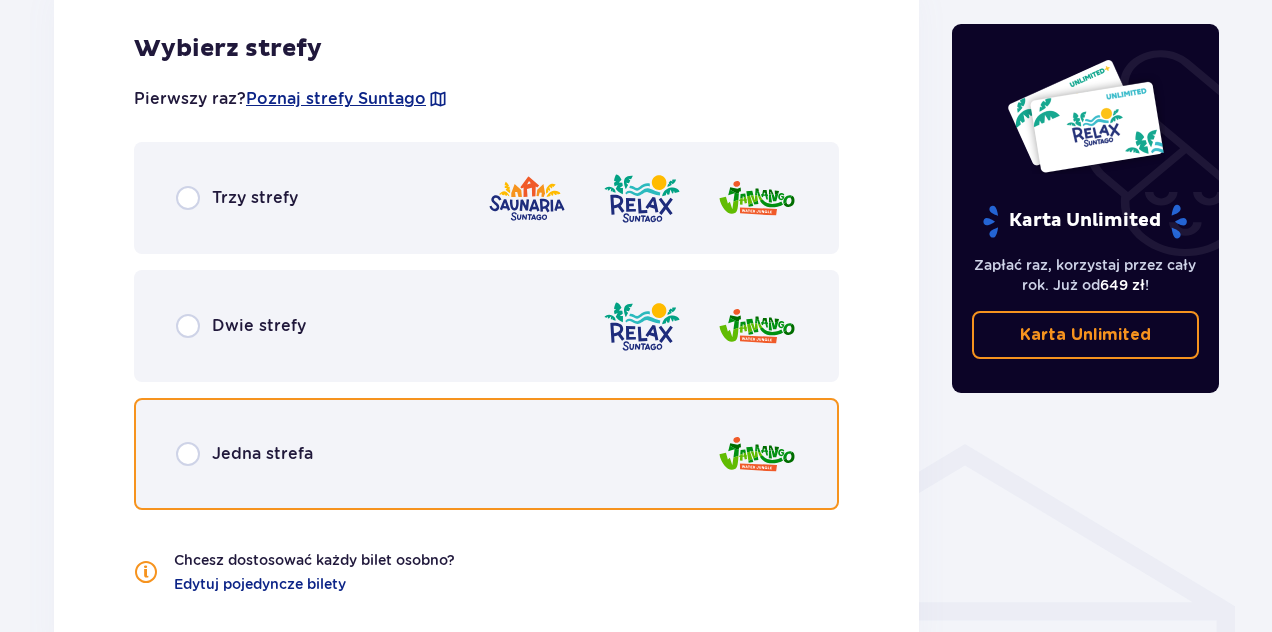 click at bounding box center [188, 454] 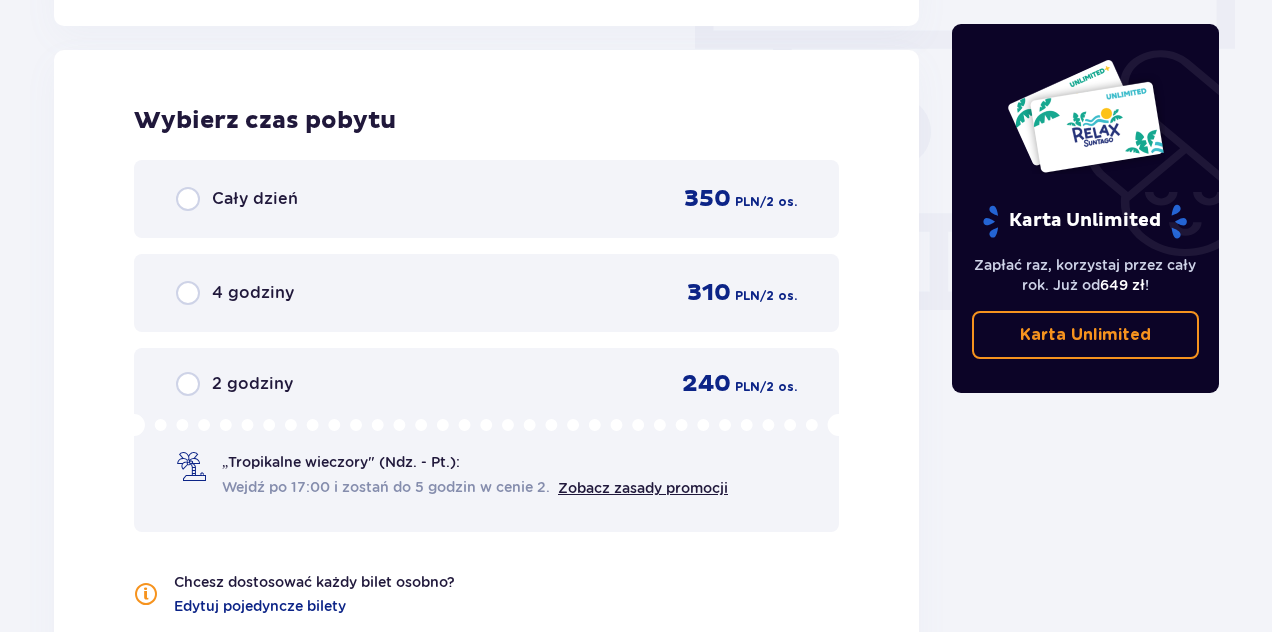scroll, scrollTop: 1806, scrollLeft: 0, axis: vertical 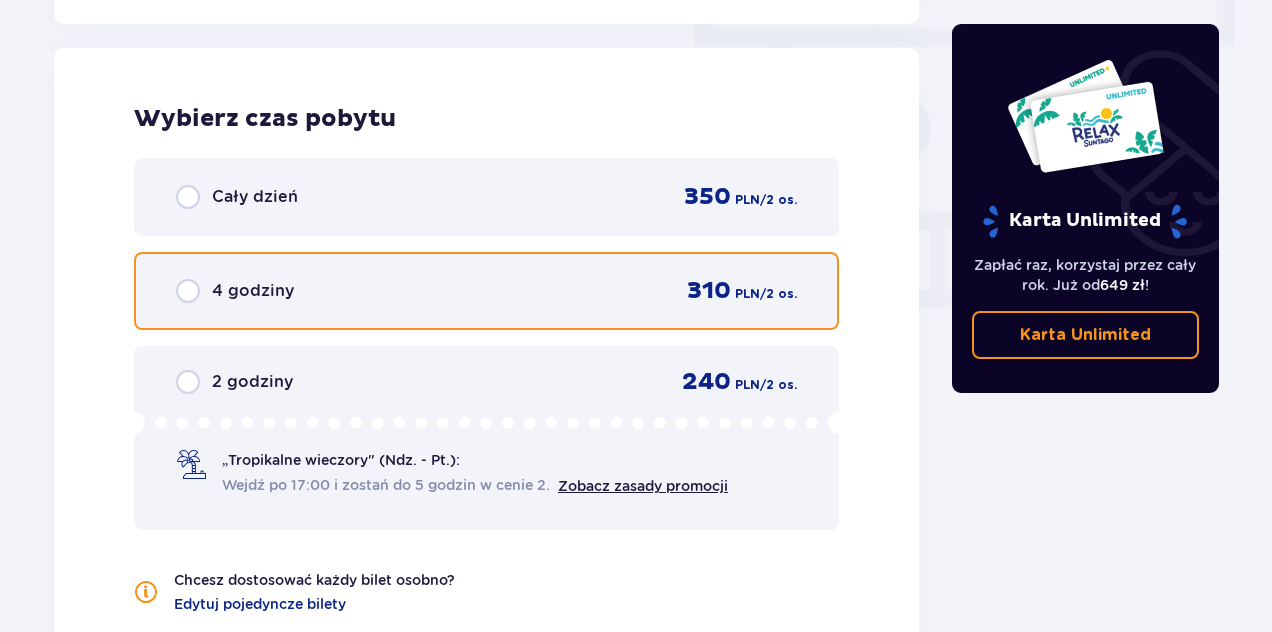 click at bounding box center [188, 291] 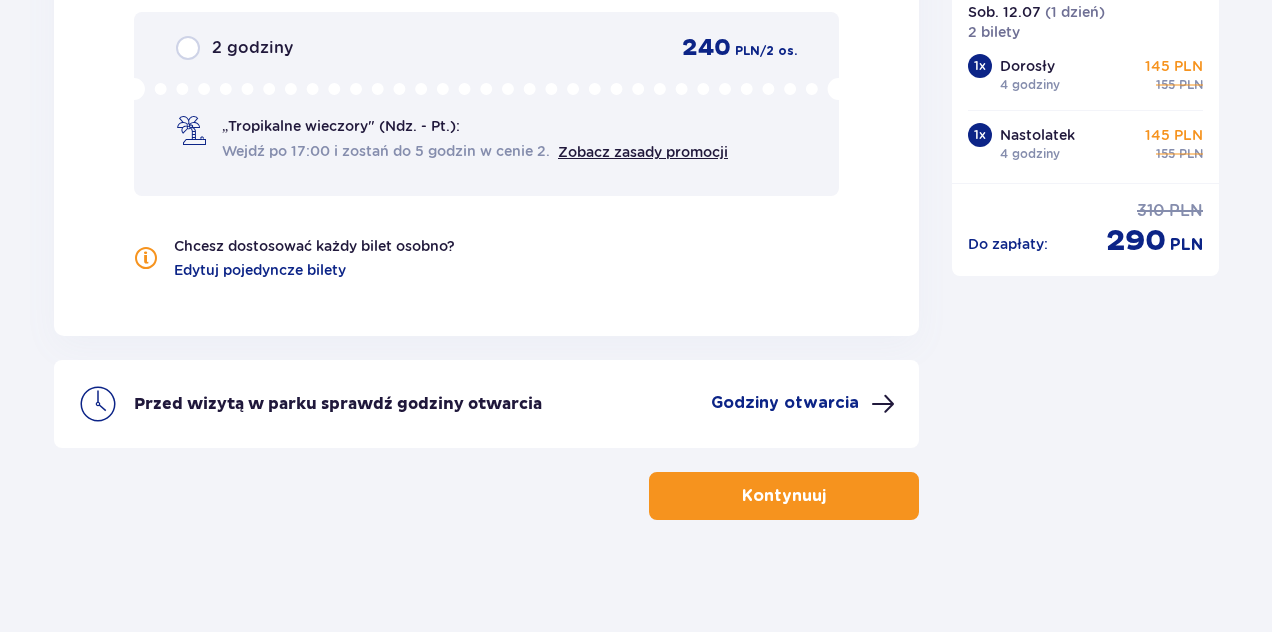 scroll, scrollTop: 2148, scrollLeft: 0, axis: vertical 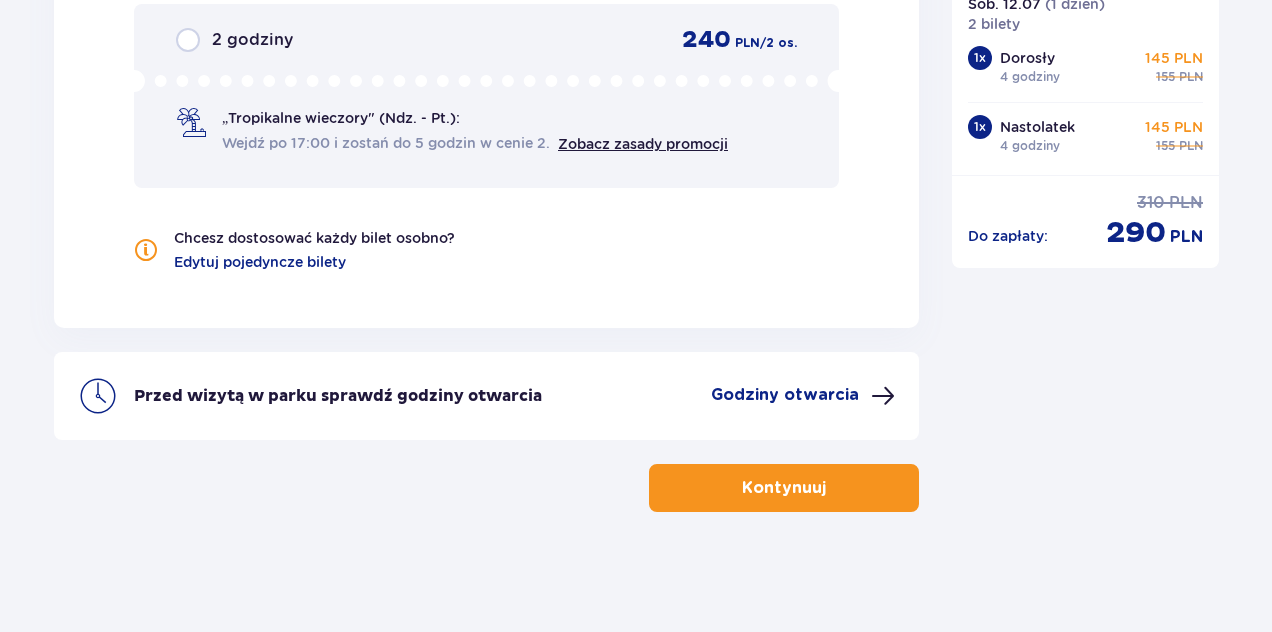 click on "Kontynuuj" at bounding box center (784, 488) 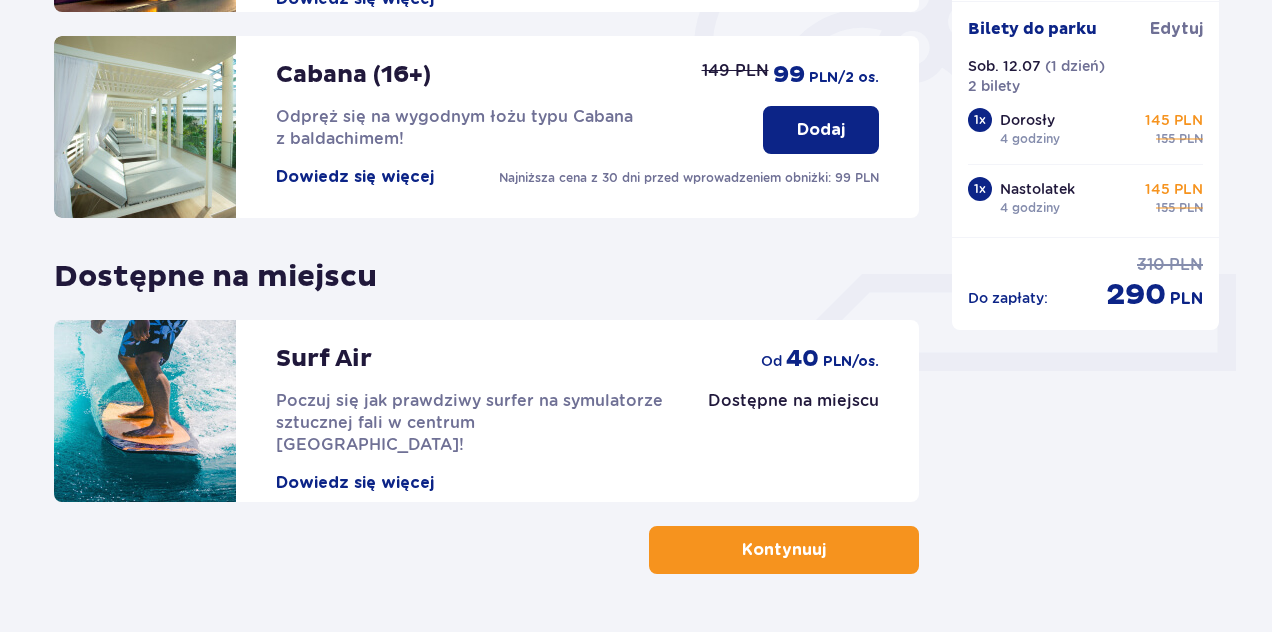 scroll, scrollTop: 660, scrollLeft: 0, axis: vertical 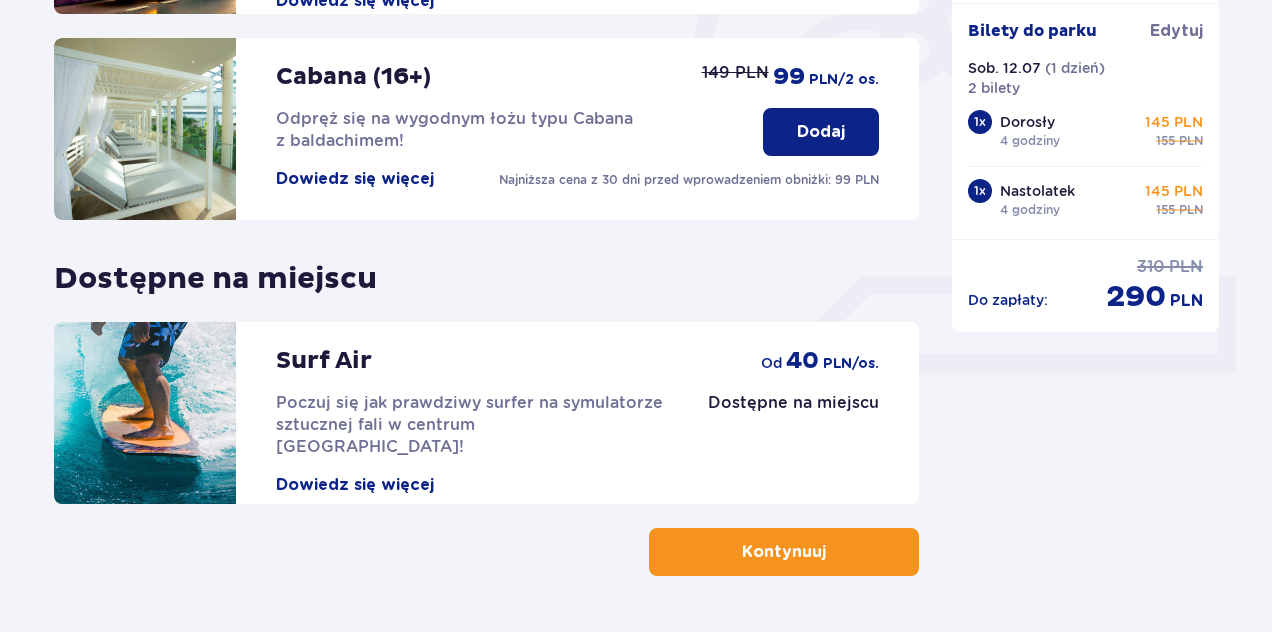 click on "Kontynuuj" at bounding box center (784, 552) 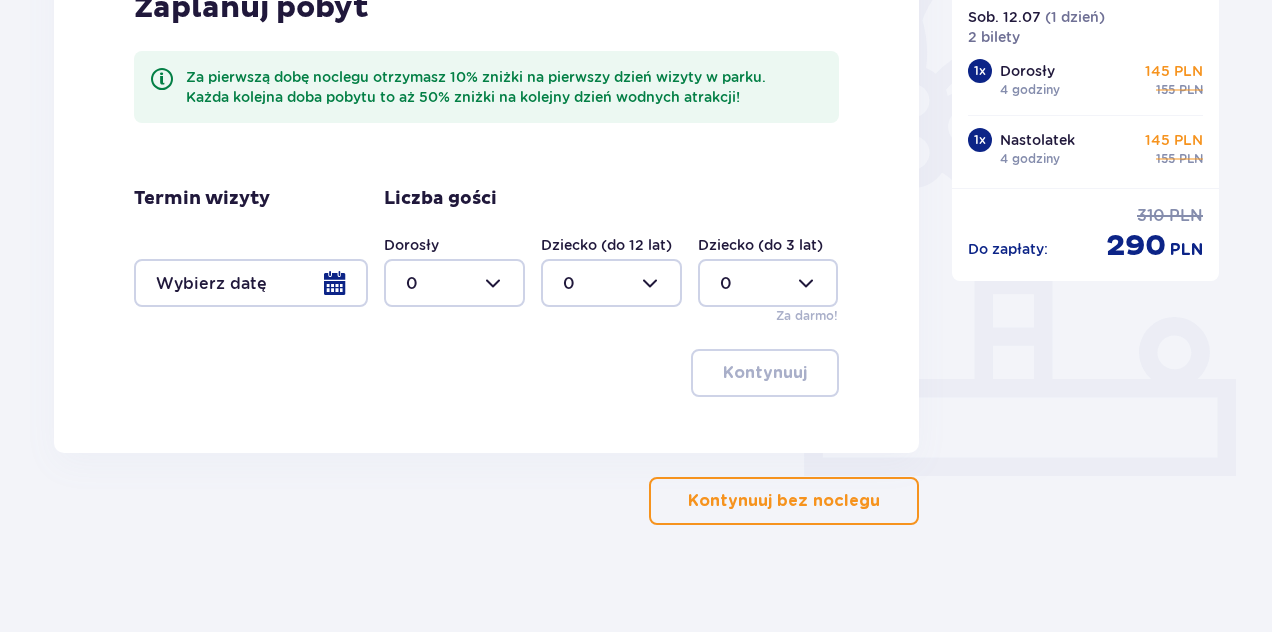 scroll, scrollTop: 570, scrollLeft: 0, axis: vertical 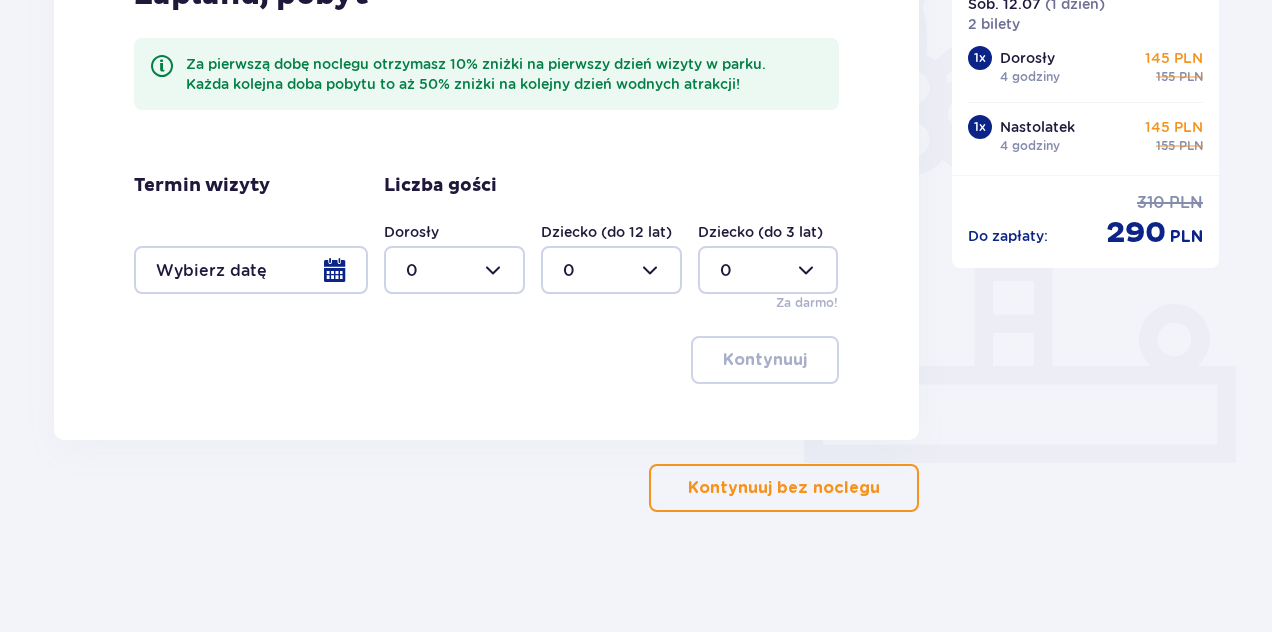 click on "Kontynuuj bez noclegu" at bounding box center [784, 488] 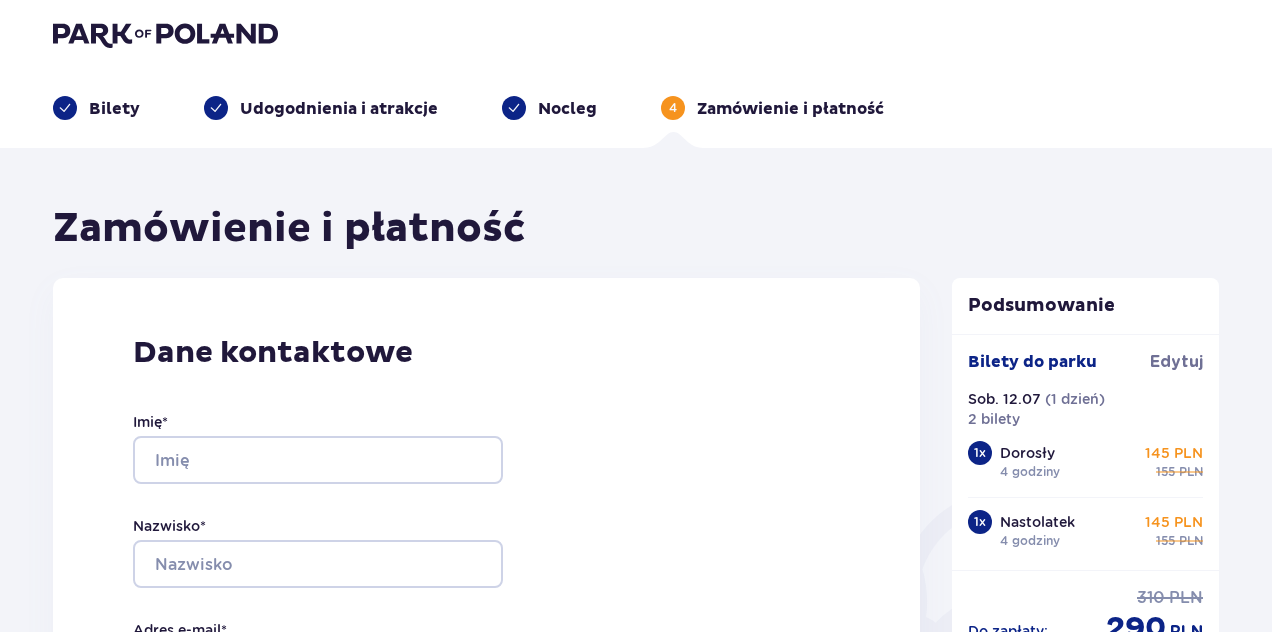 scroll, scrollTop: 0, scrollLeft: 0, axis: both 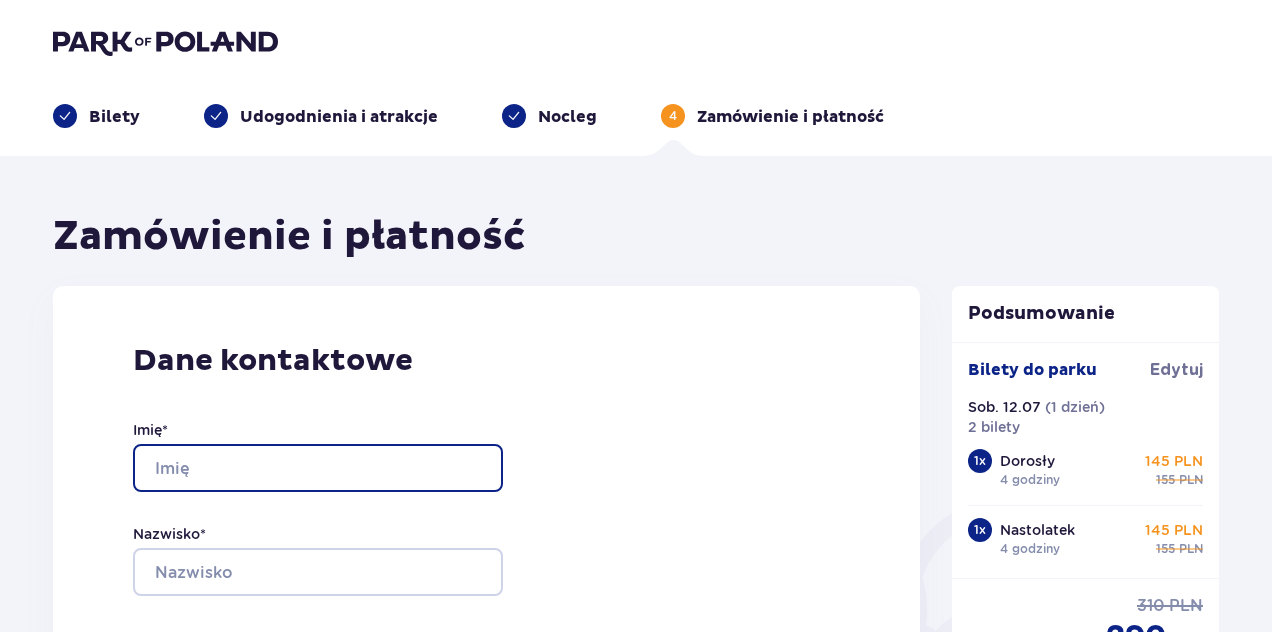 click on "Imię *" at bounding box center [318, 468] 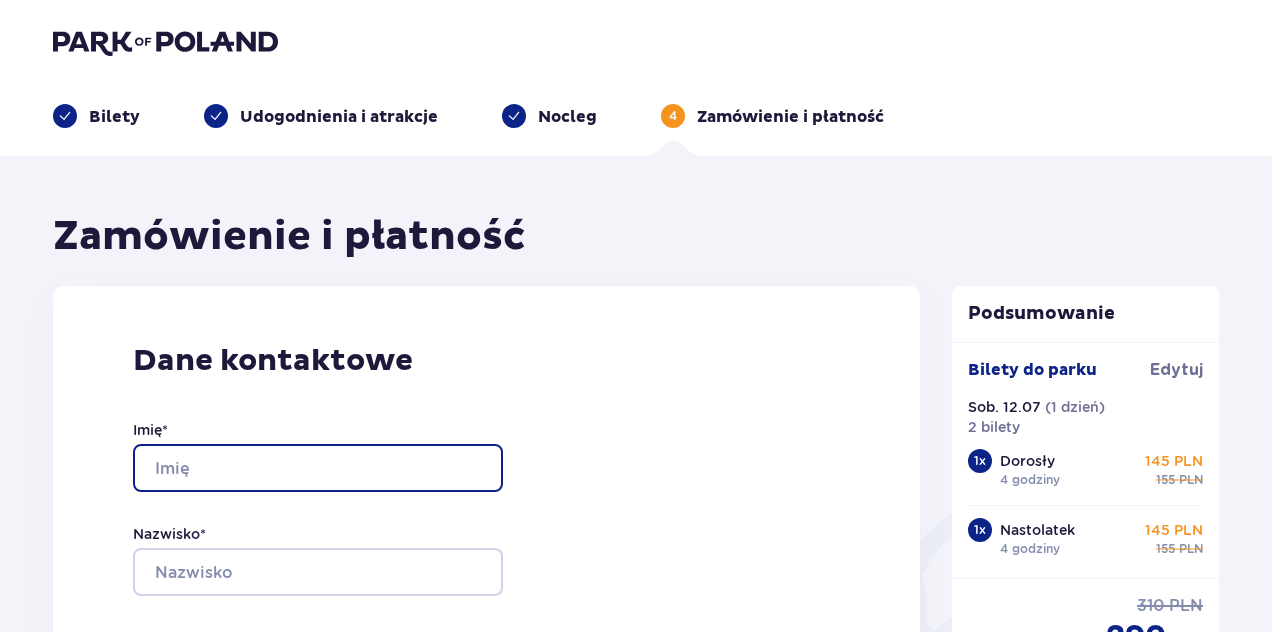 type on "Dariusz" 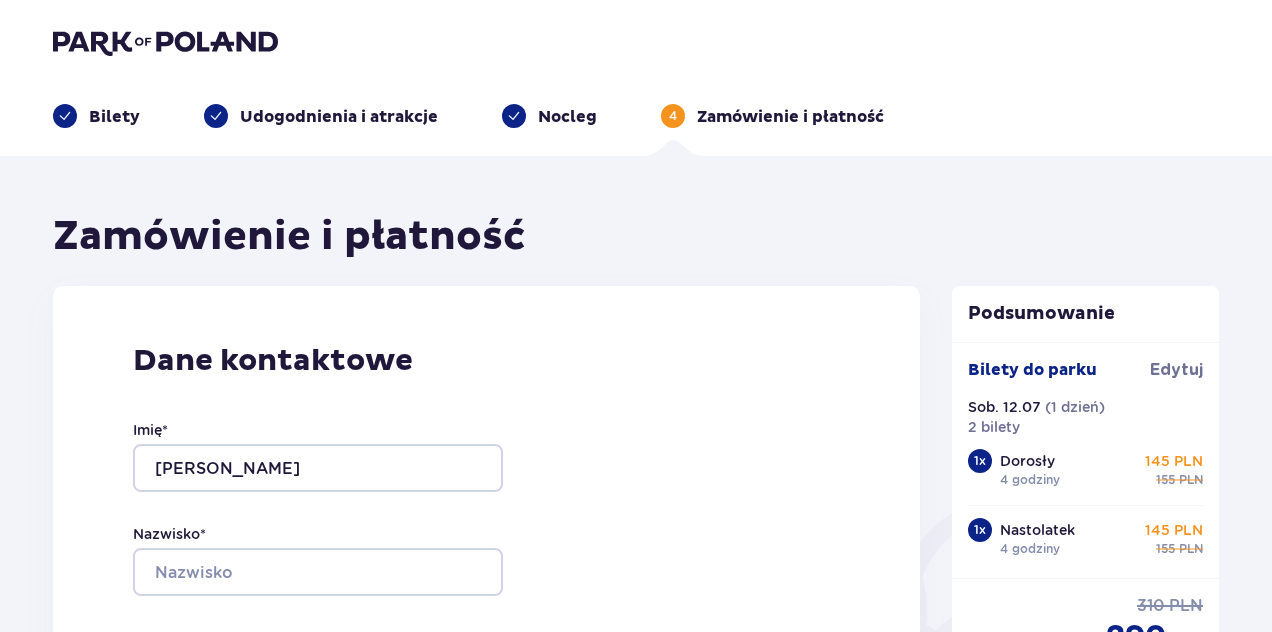 click on "Dane kontaktowe Imię * Dariusz Nazwisko * Adres e-mail * Potwierdź adres e-mail * Numer telefonu * Numer telefonu, wraz z kodem kraju, np. 48 ​123 ​456 ​789 Chcę fakturę na firmę Jeśli nie prowadzisz działalności gospodarczej lub innej spółki, automatycznie wystawimy Ci fakturę imienną. Dodaj adres do faktury imiennej" at bounding box center [486, 706] 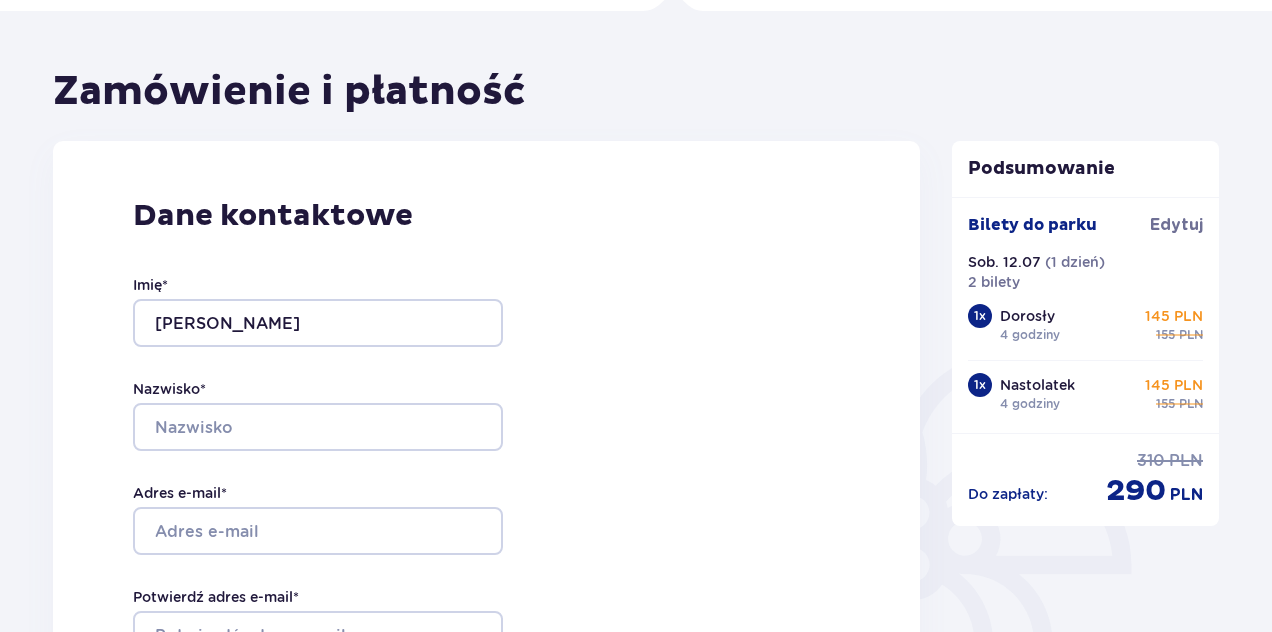 scroll, scrollTop: 158, scrollLeft: 0, axis: vertical 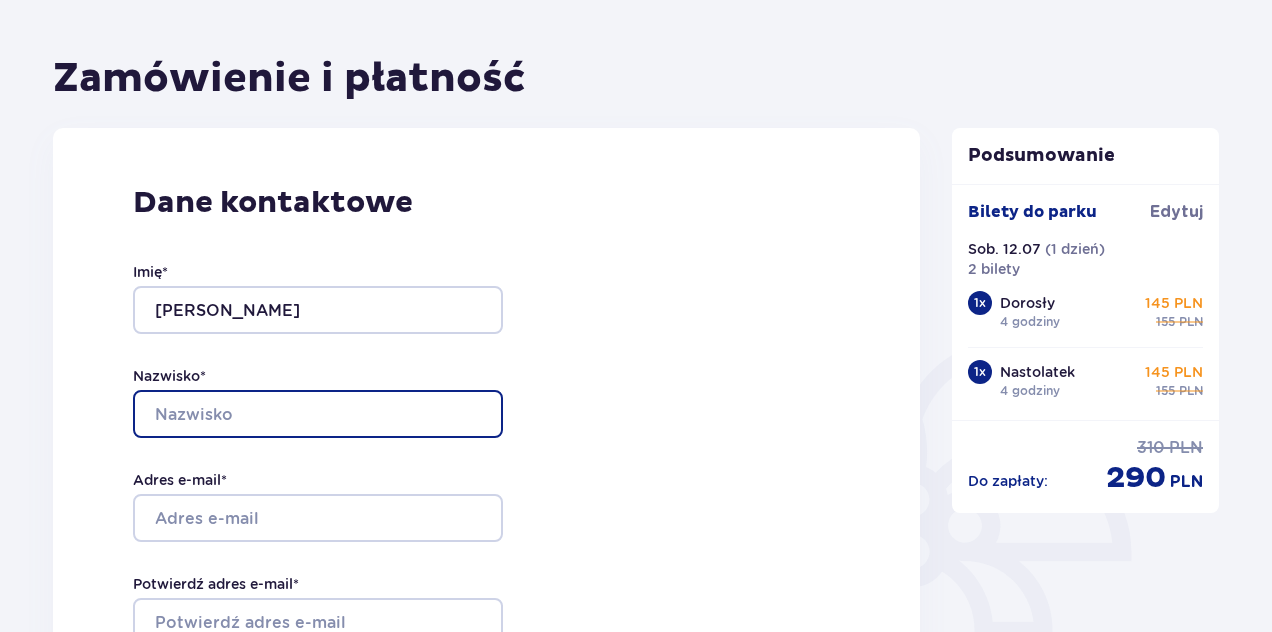 click on "Nazwisko *" at bounding box center [318, 414] 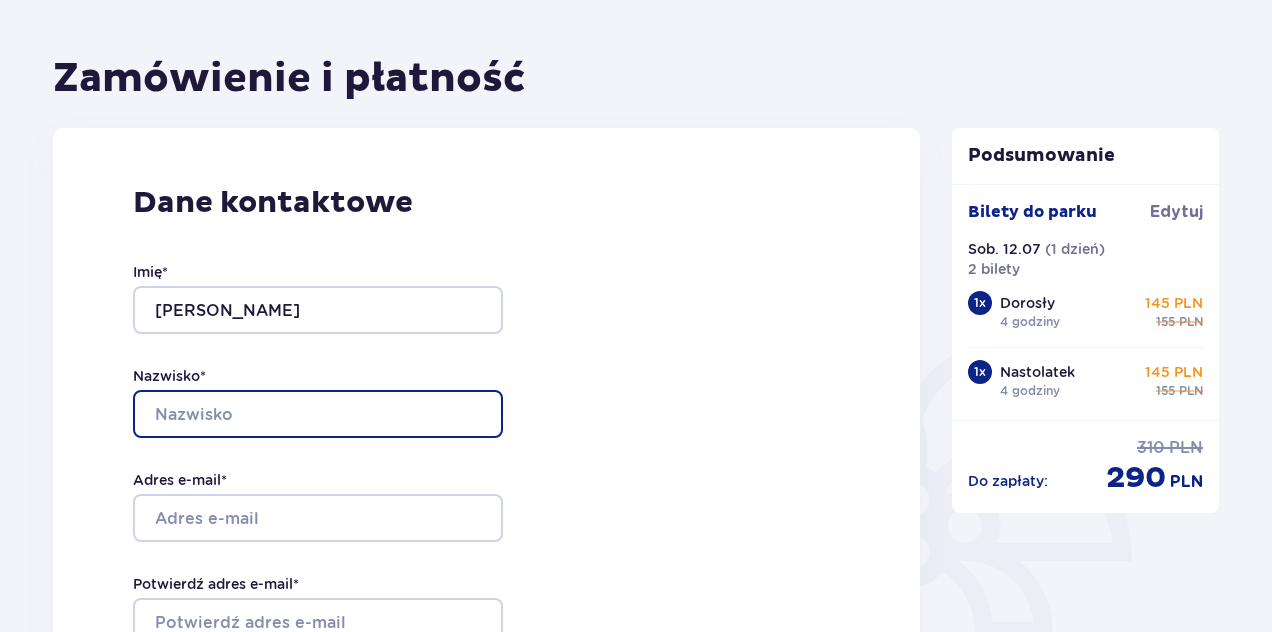 type on "Pacyna" 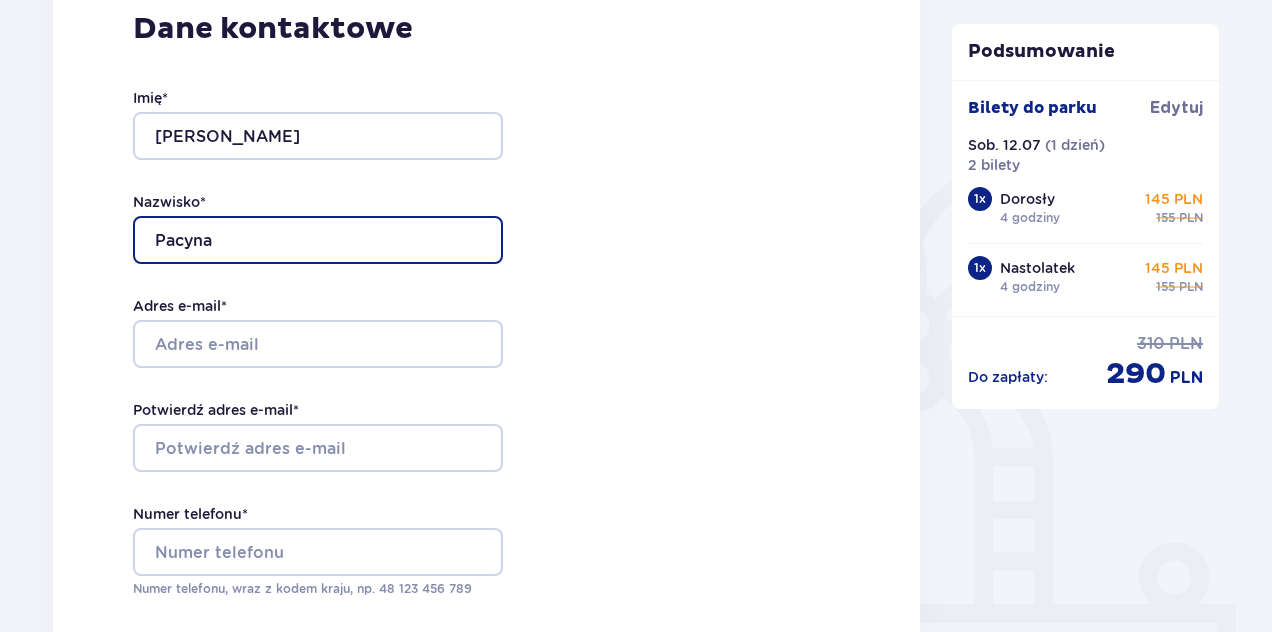 scroll, scrollTop: 356, scrollLeft: 0, axis: vertical 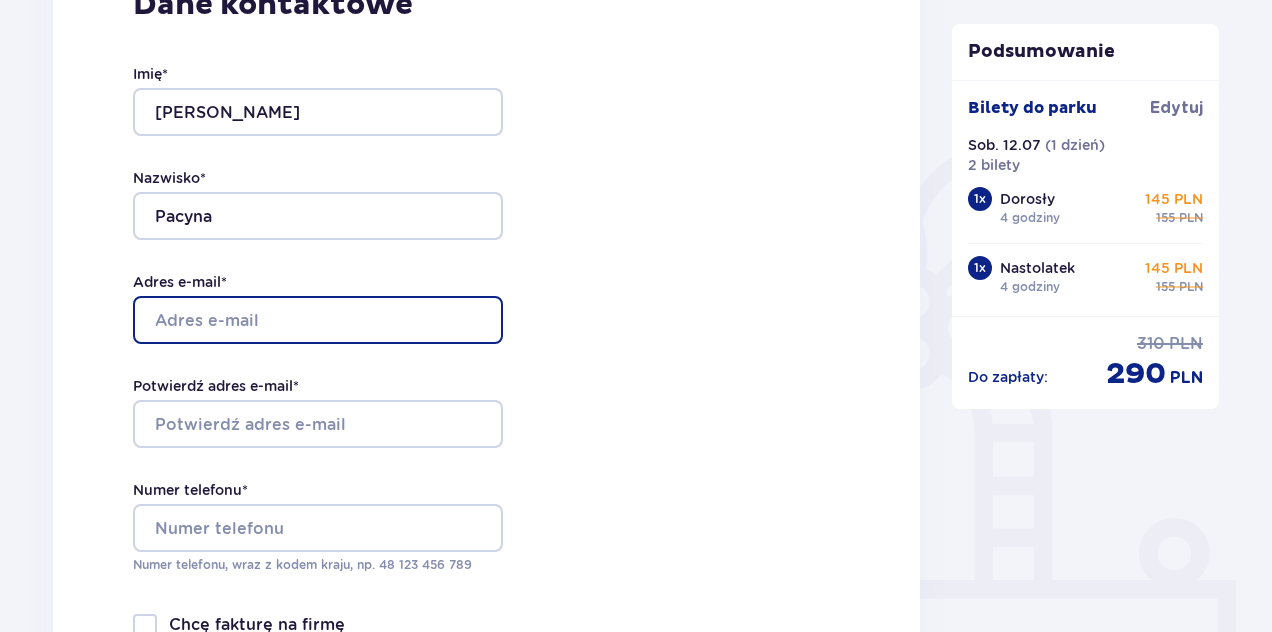 click on "Adres e-mail *" at bounding box center [318, 320] 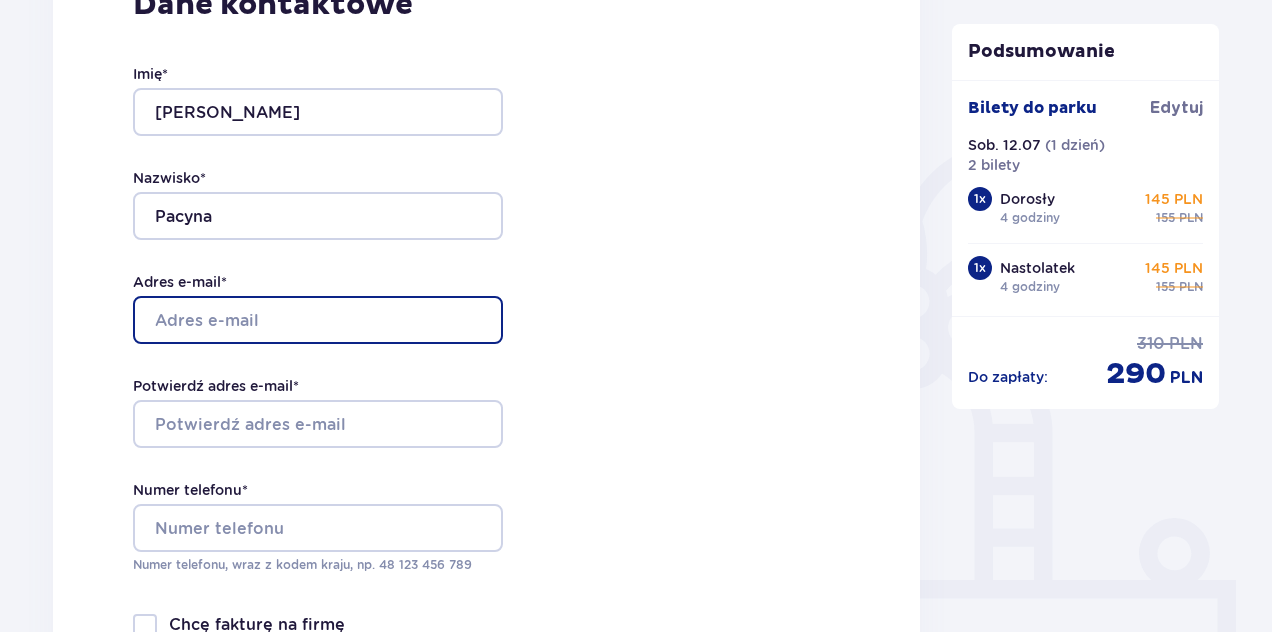 type on "dp012012@gmail.com" 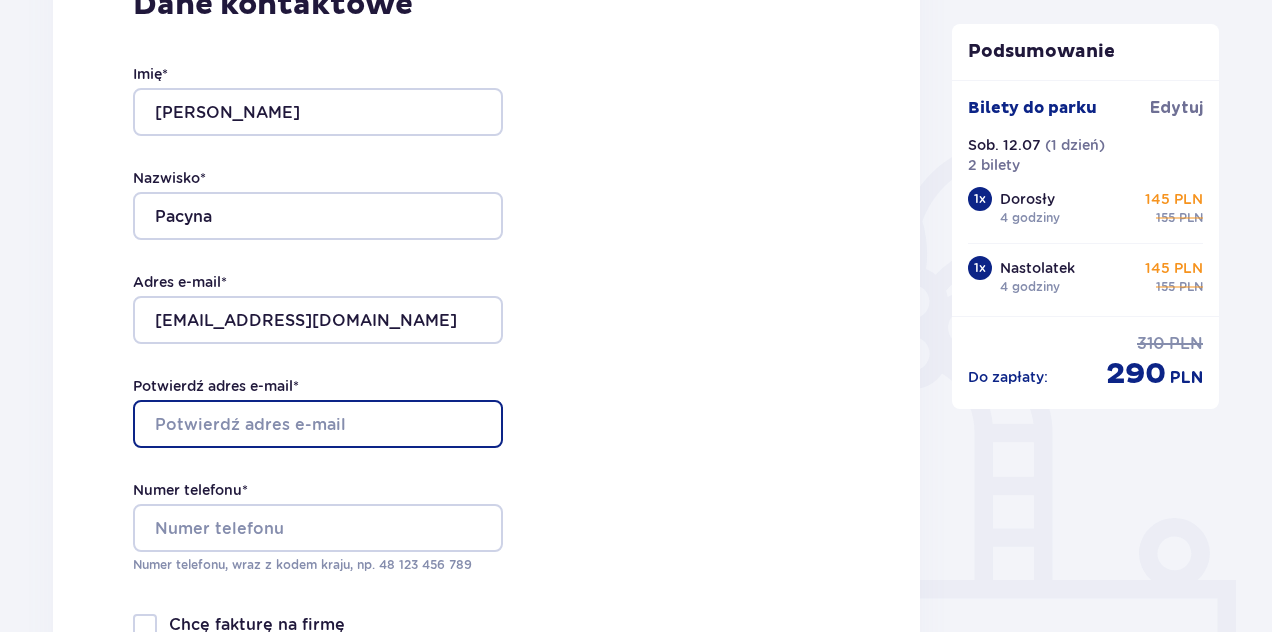 click on "Potwierdź adres e-mail *" at bounding box center (318, 424) 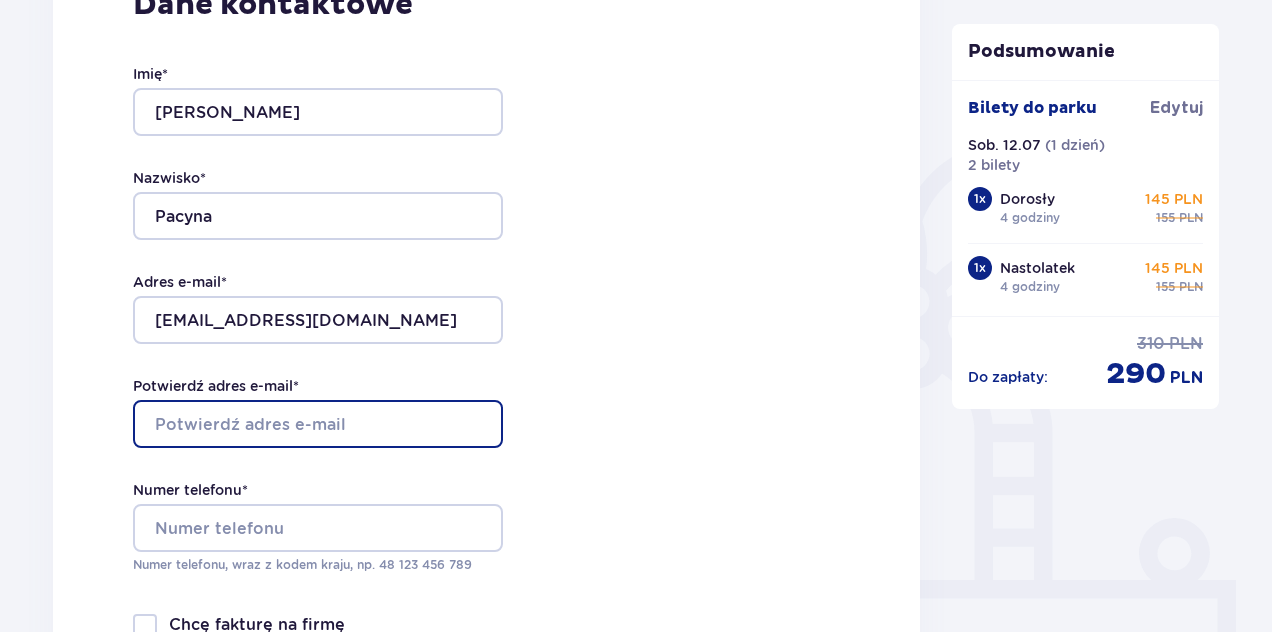 click on "Potwierdź adres e-mail *" at bounding box center [318, 424] 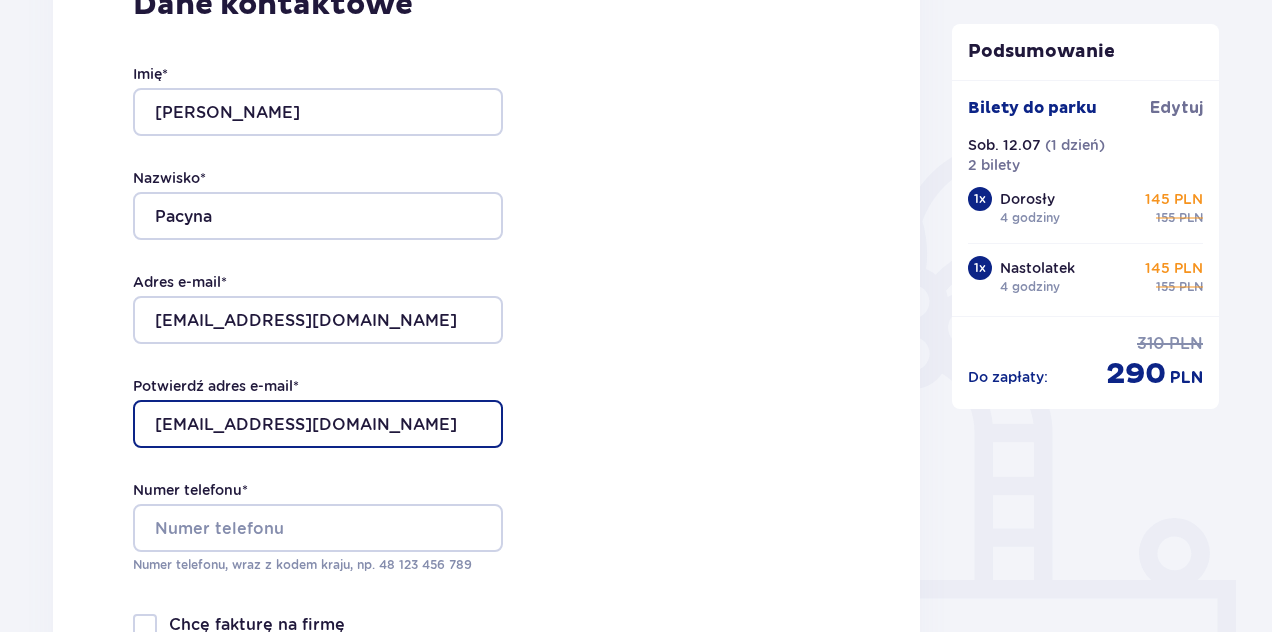 type on "dp012012@gmail.com" 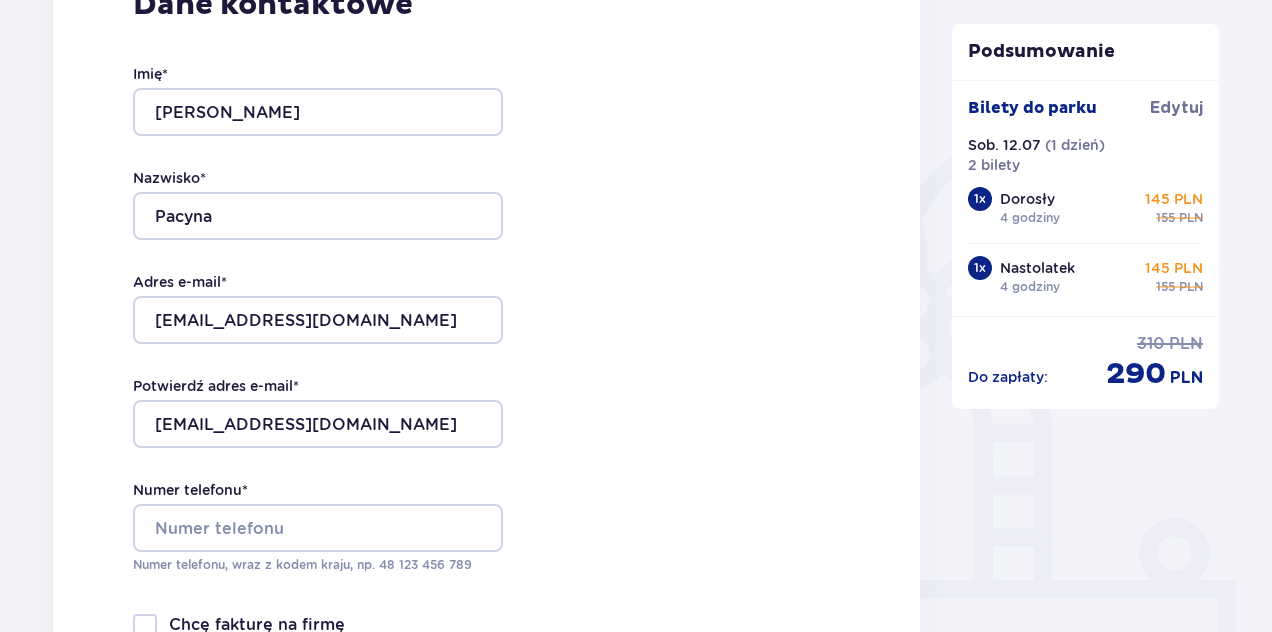 click on "Dane kontaktowe Imię * Dariusz Nazwisko * Pacyna Adres e-mail * dp012012@gmail.com Potwierdź adres e-mail * dp012012@gmail.com Numer telefonu * Numer telefonu, wraz z kodem kraju, np. 48 ​123 ​456 ​789 Chcę fakturę na firmę Jeśli nie prowadzisz działalności gospodarczej lub innej spółki, automatycznie wystawimy Ci fakturę imienną. Dodaj adres do faktury imiennej" at bounding box center [486, 350] 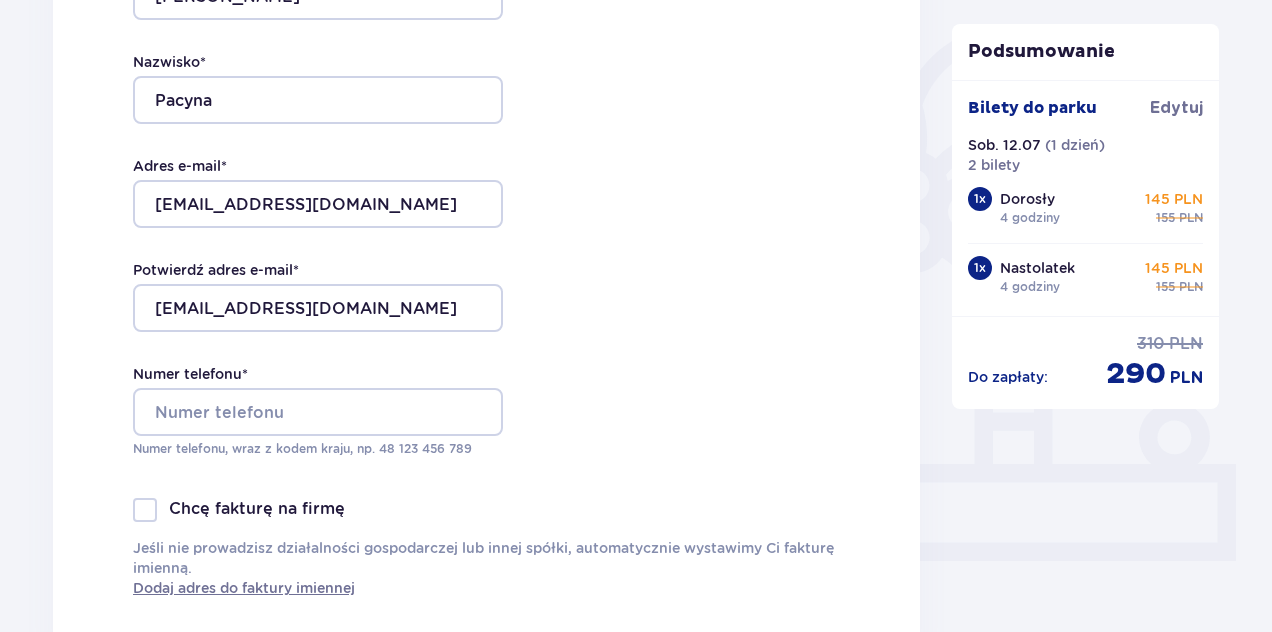 scroll, scrollTop: 473, scrollLeft: 0, axis: vertical 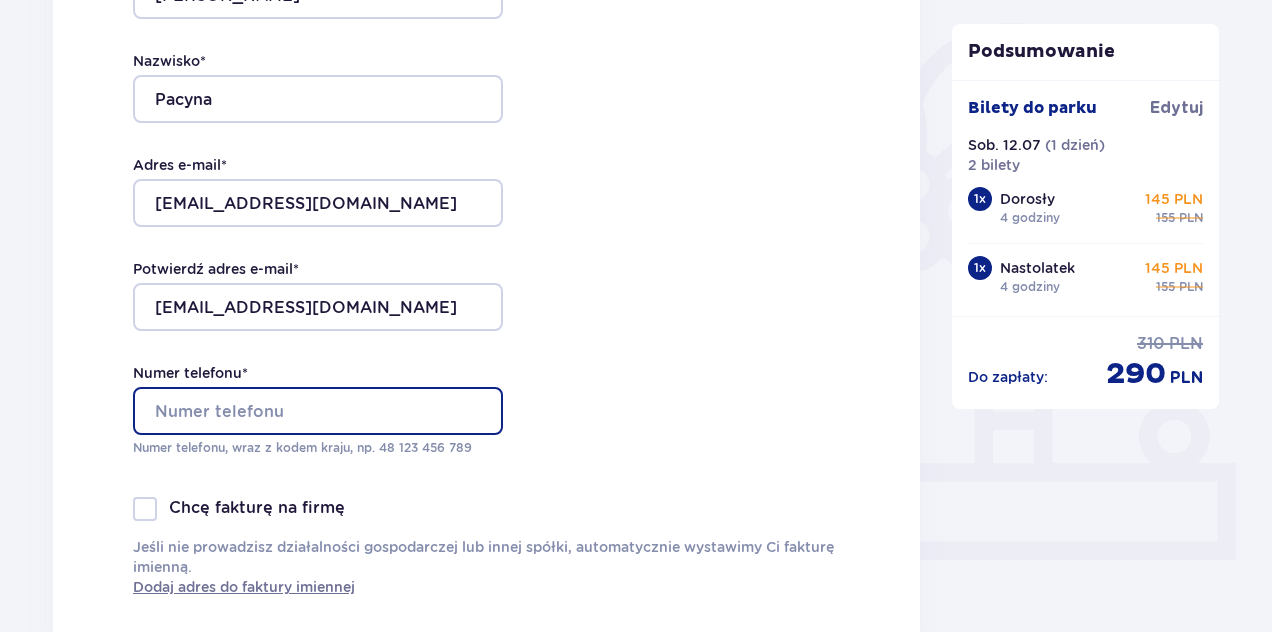 click on "Numer telefonu *" at bounding box center (318, 411) 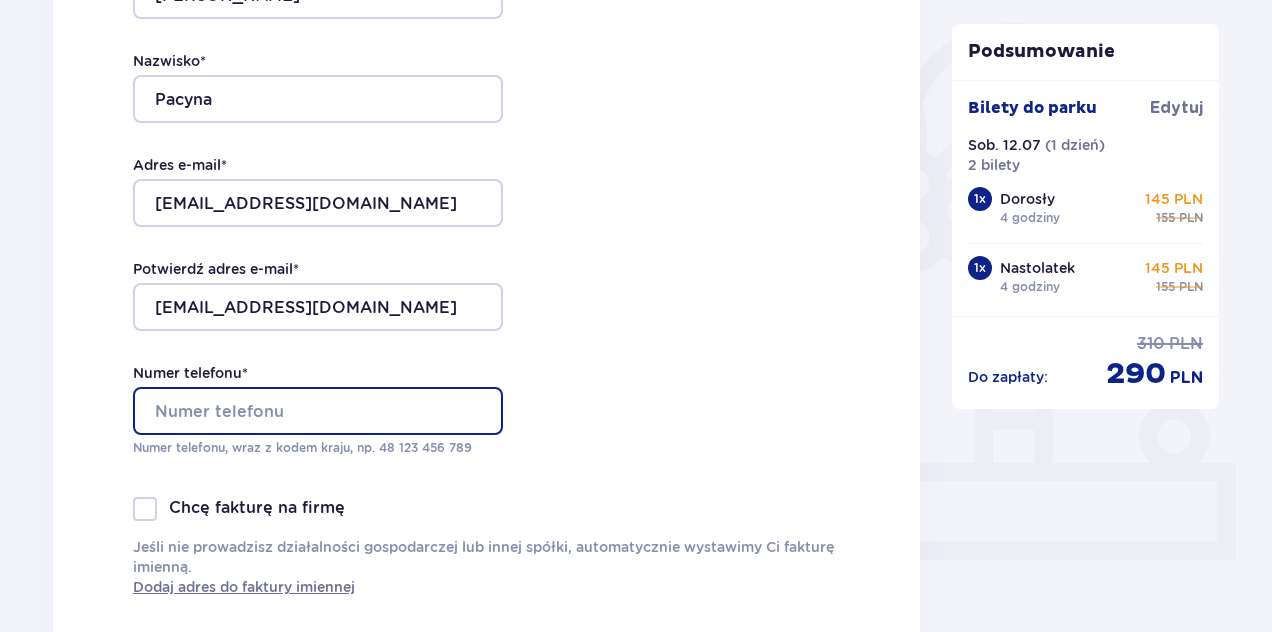 type on "503002010" 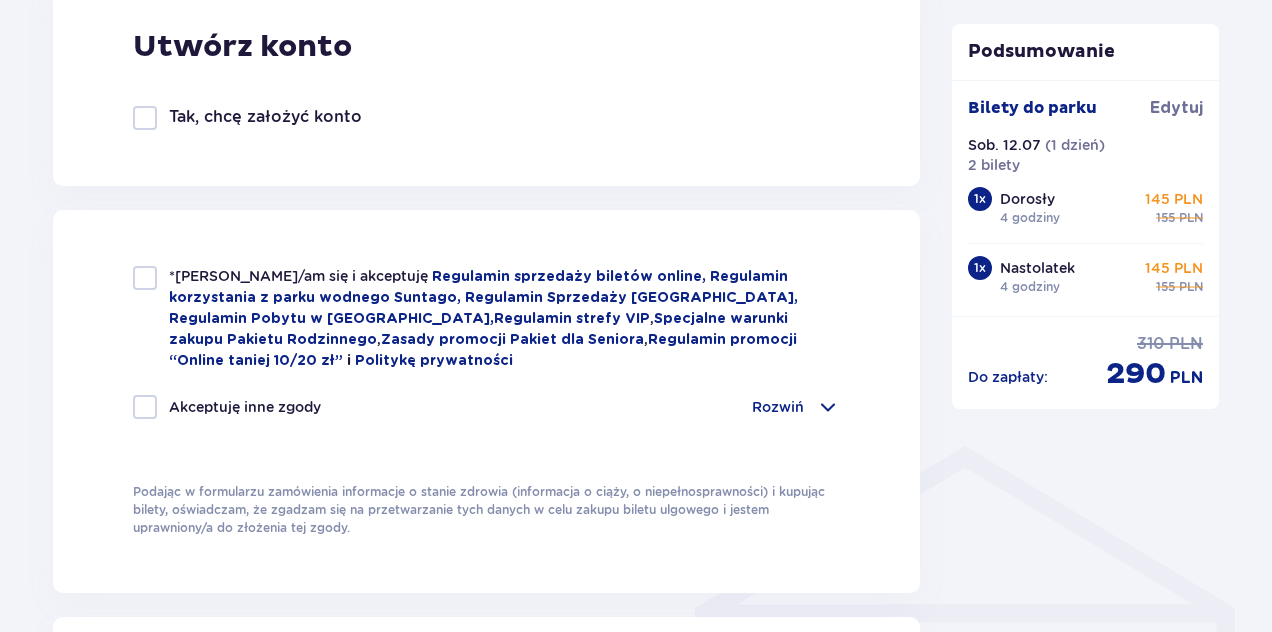 scroll, scrollTop: 1190, scrollLeft: 0, axis: vertical 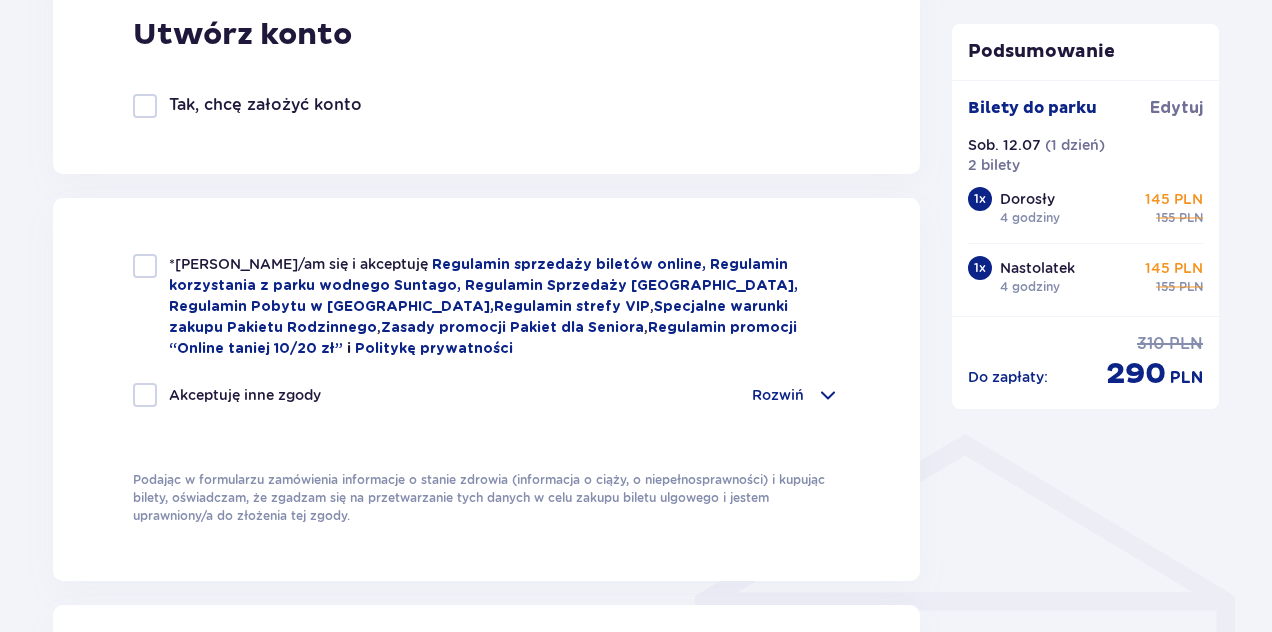 click at bounding box center [145, 266] 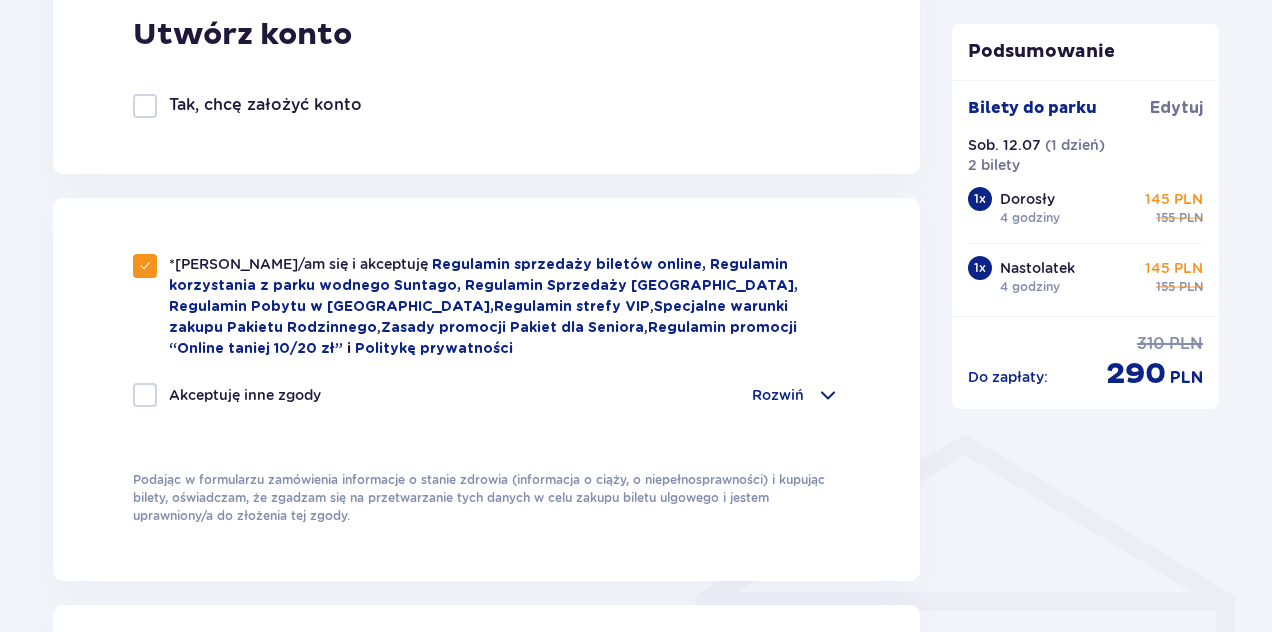 click on "Rozwiń" at bounding box center [778, 395] 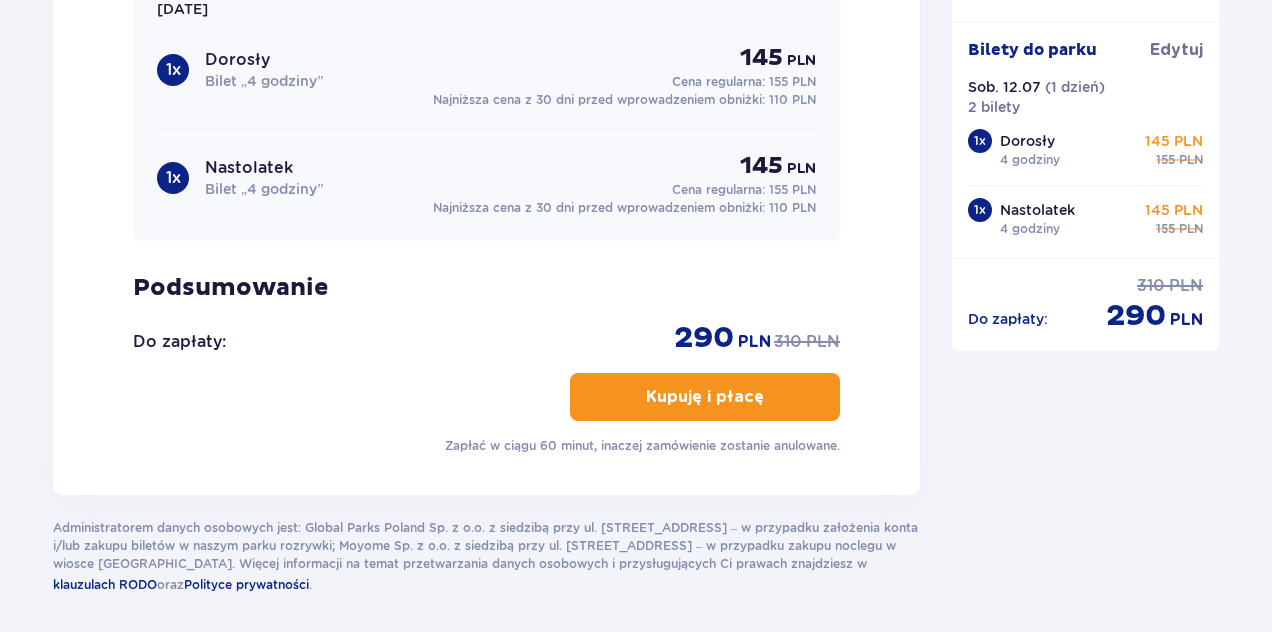 scroll, scrollTop: 2567, scrollLeft: 0, axis: vertical 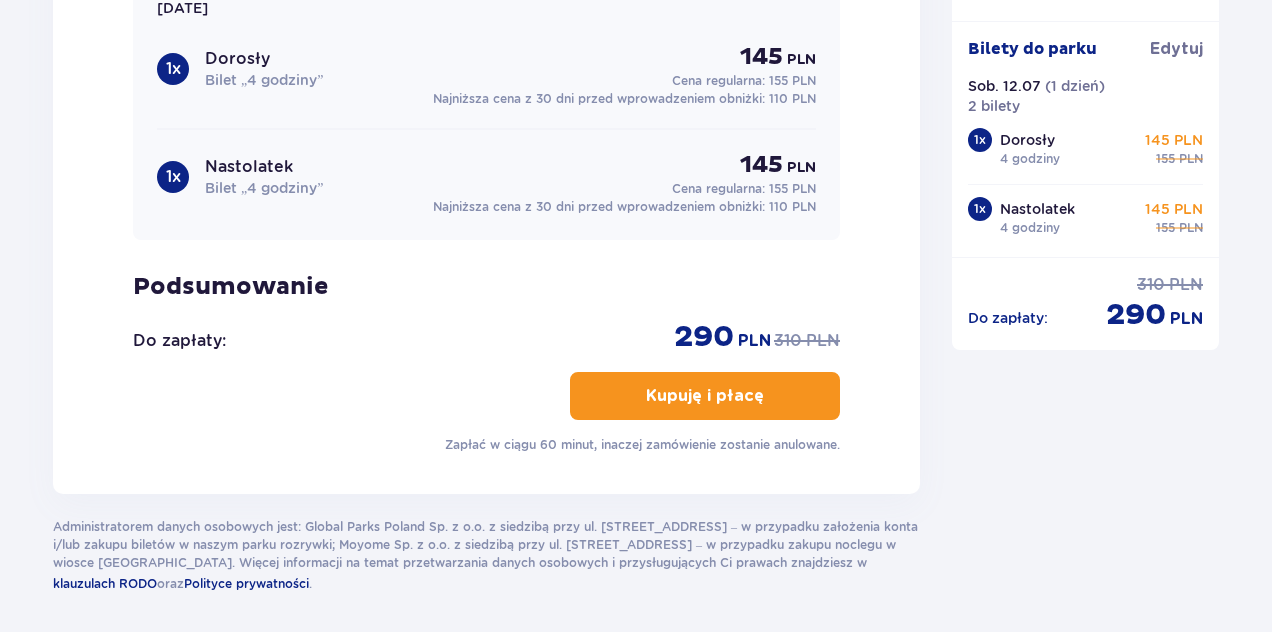 click on "Kupuję i płacę" at bounding box center (705, 396) 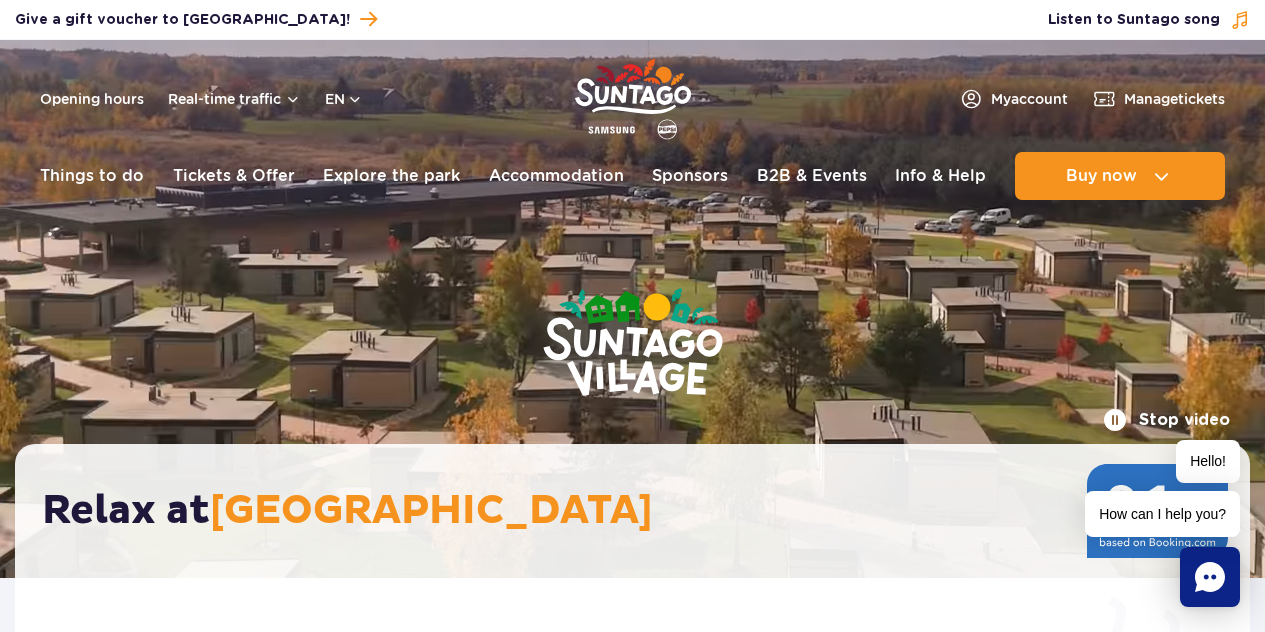 scroll, scrollTop: 0, scrollLeft: 0, axis: both 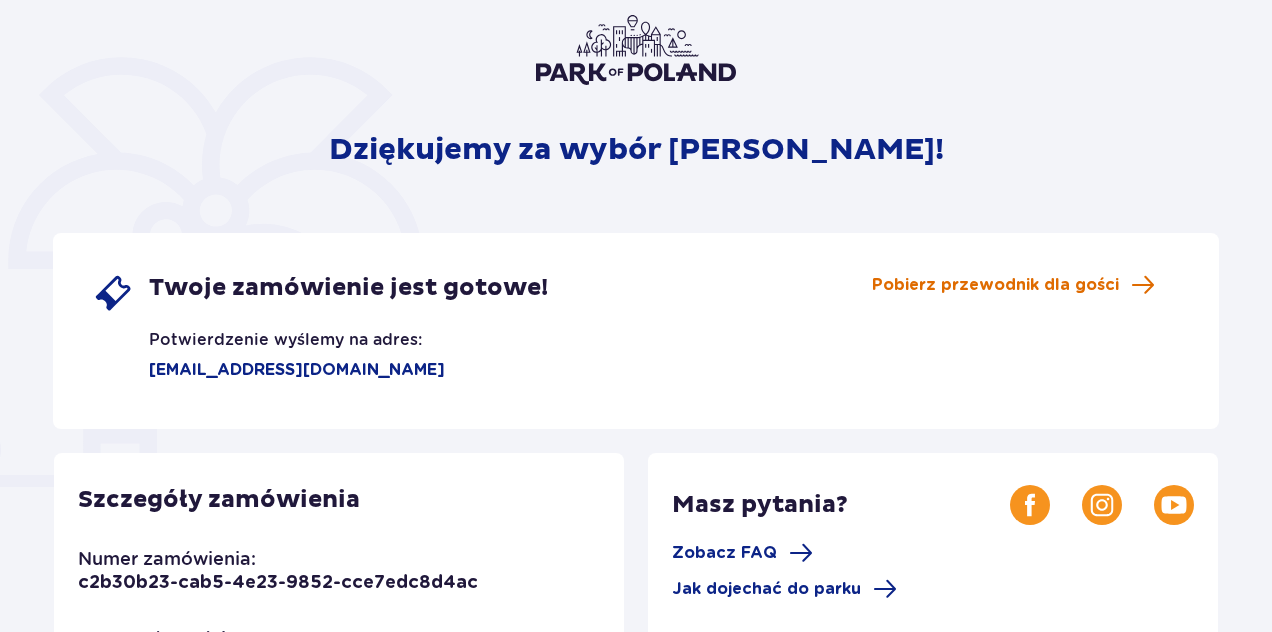 click on "Pobierz przewodnik dla gości" at bounding box center (995, 285) 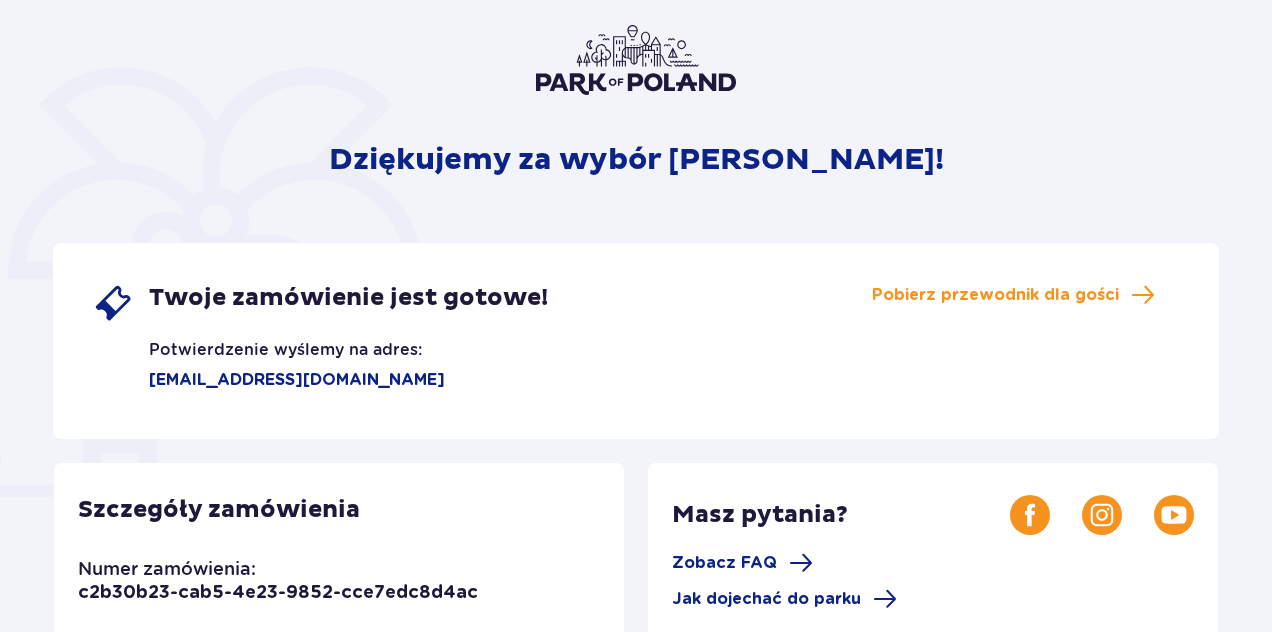 scroll, scrollTop: 0, scrollLeft: 0, axis: both 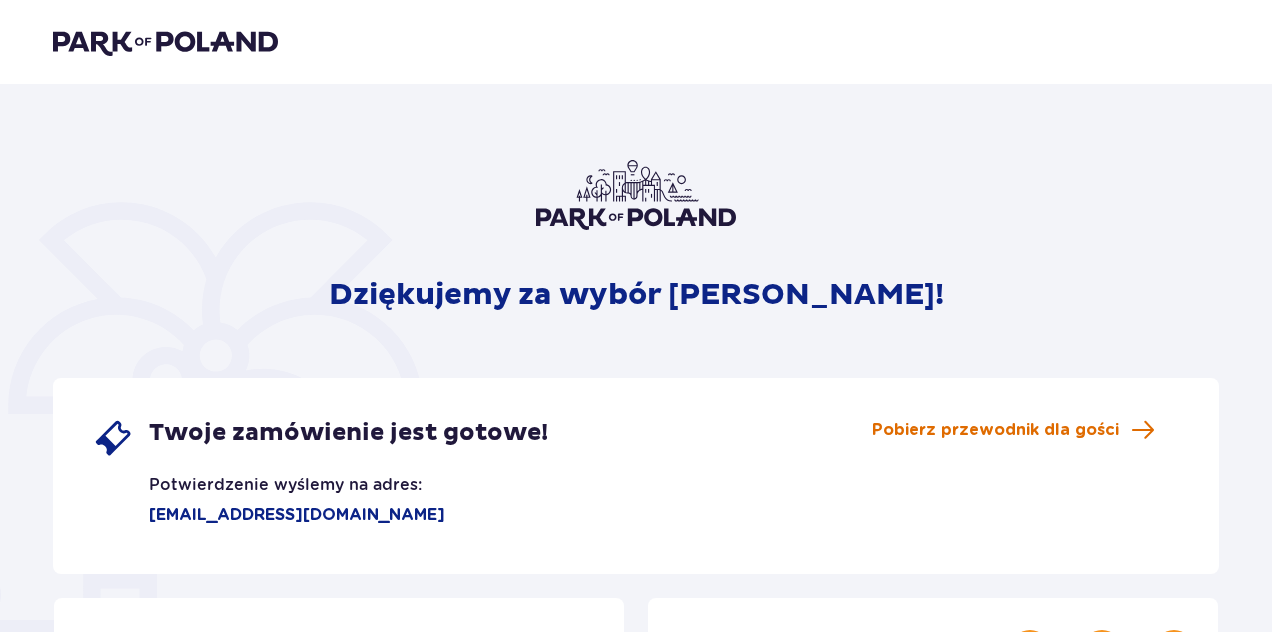 click on "Pobierz przewodnik dla gości" at bounding box center [995, 430] 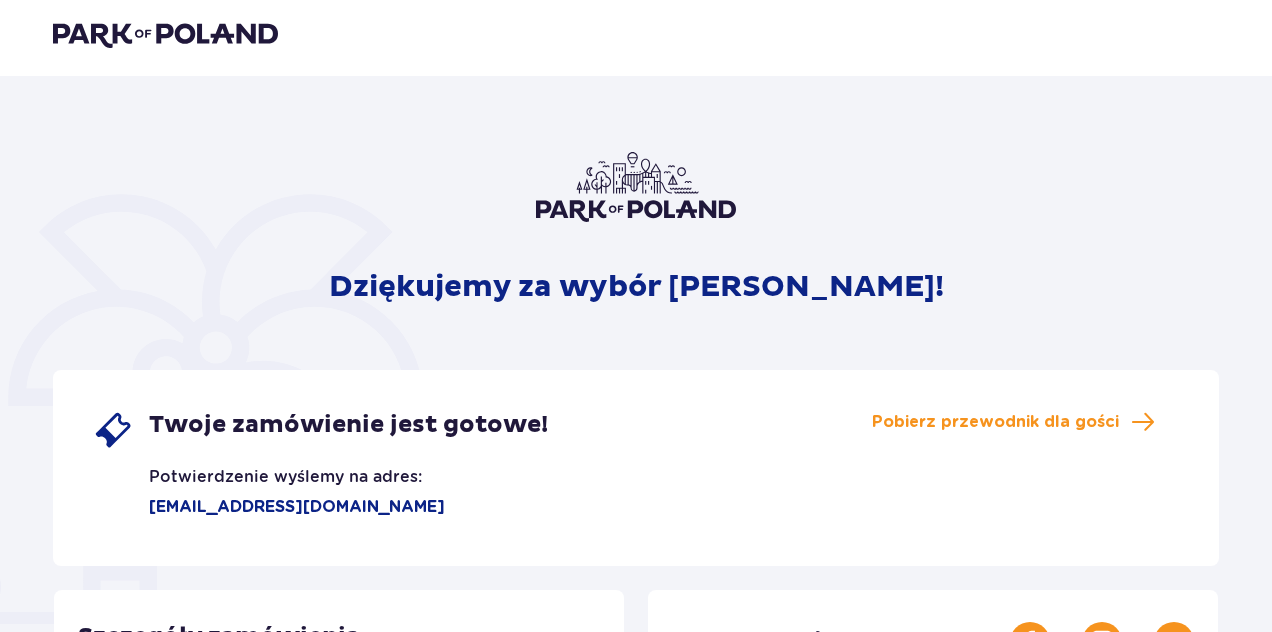 scroll, scrollTop: 0, scrollLeft: 0, axis: both 